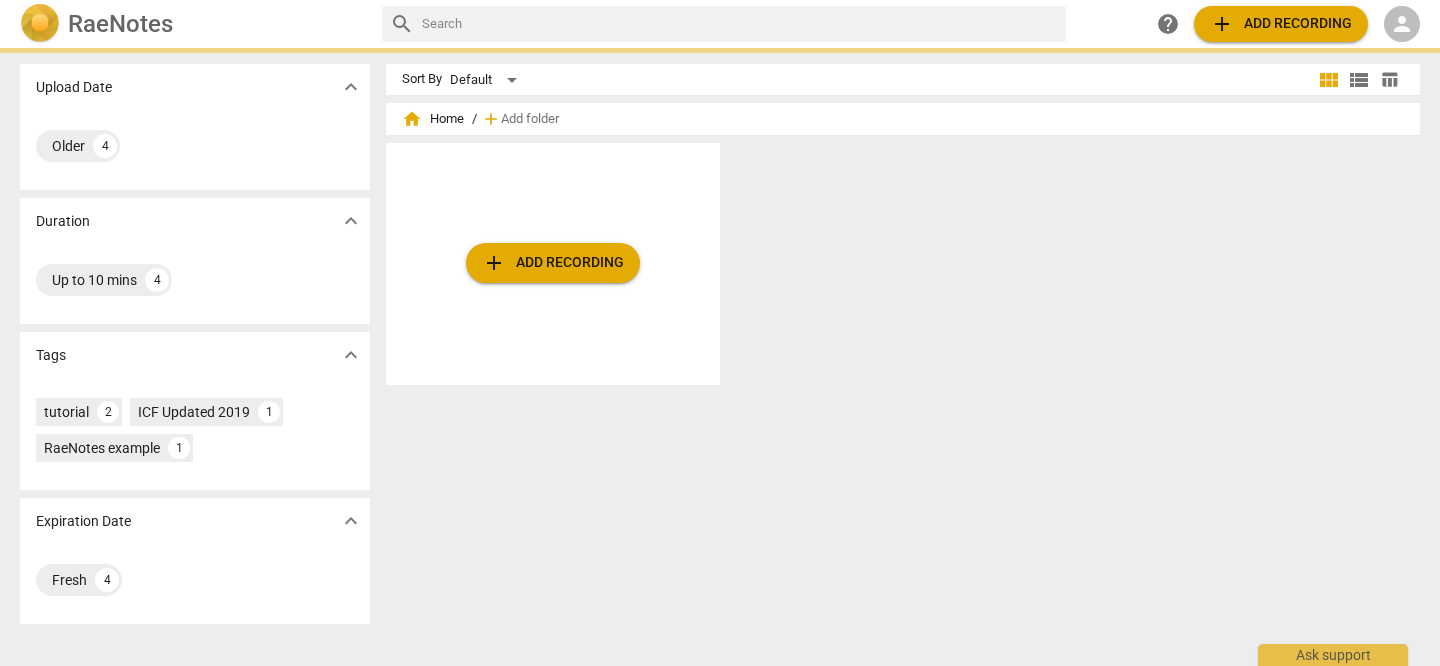 scroll, scrollTop: 0, scrollLeft: 0, axis: both 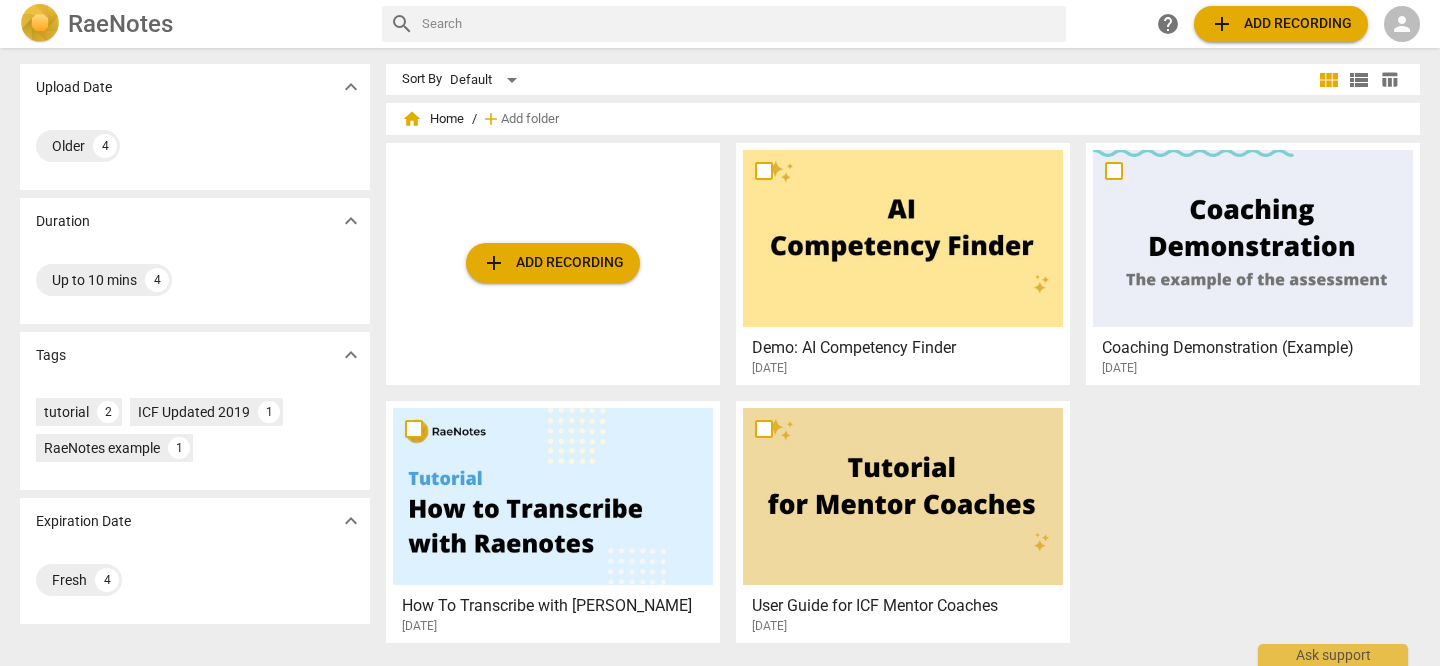 click on "person" at bounding box center [1402, 24] 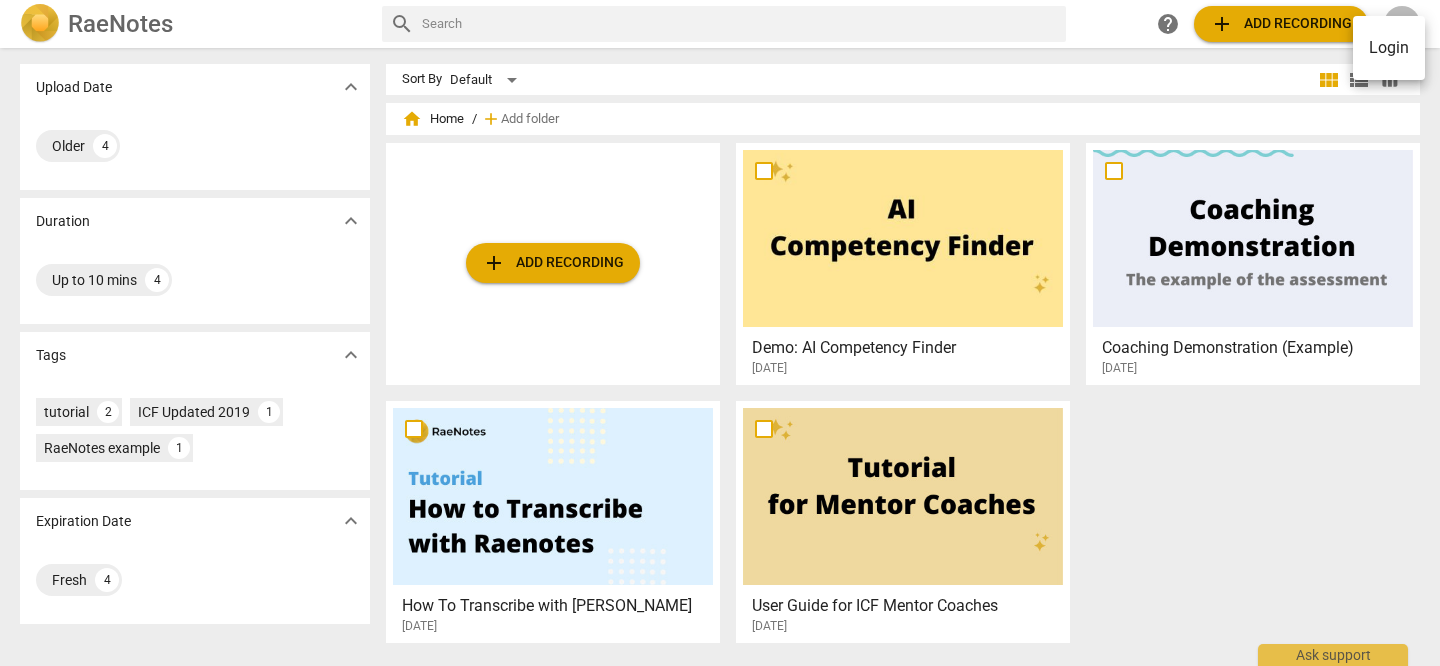 click on "Login" at bounding box center [1389, 48] 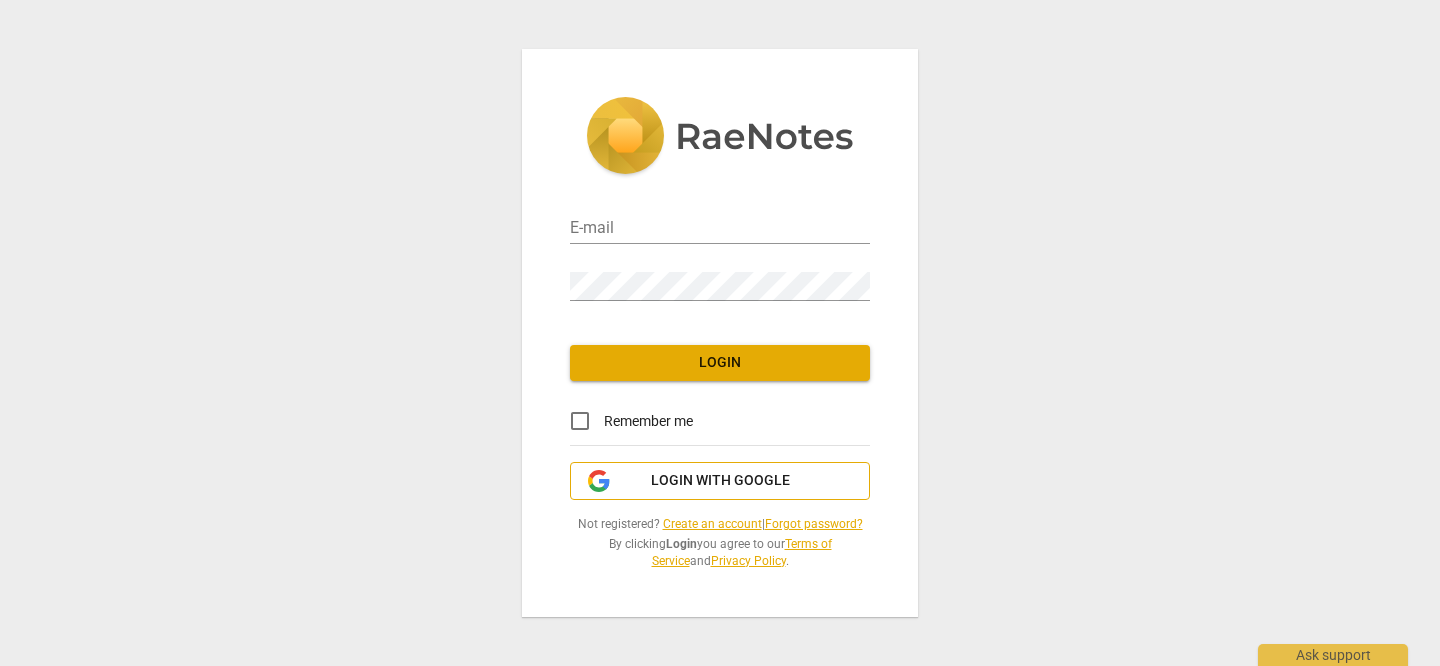click on "Login with Google" at bounding box center (720, 481) 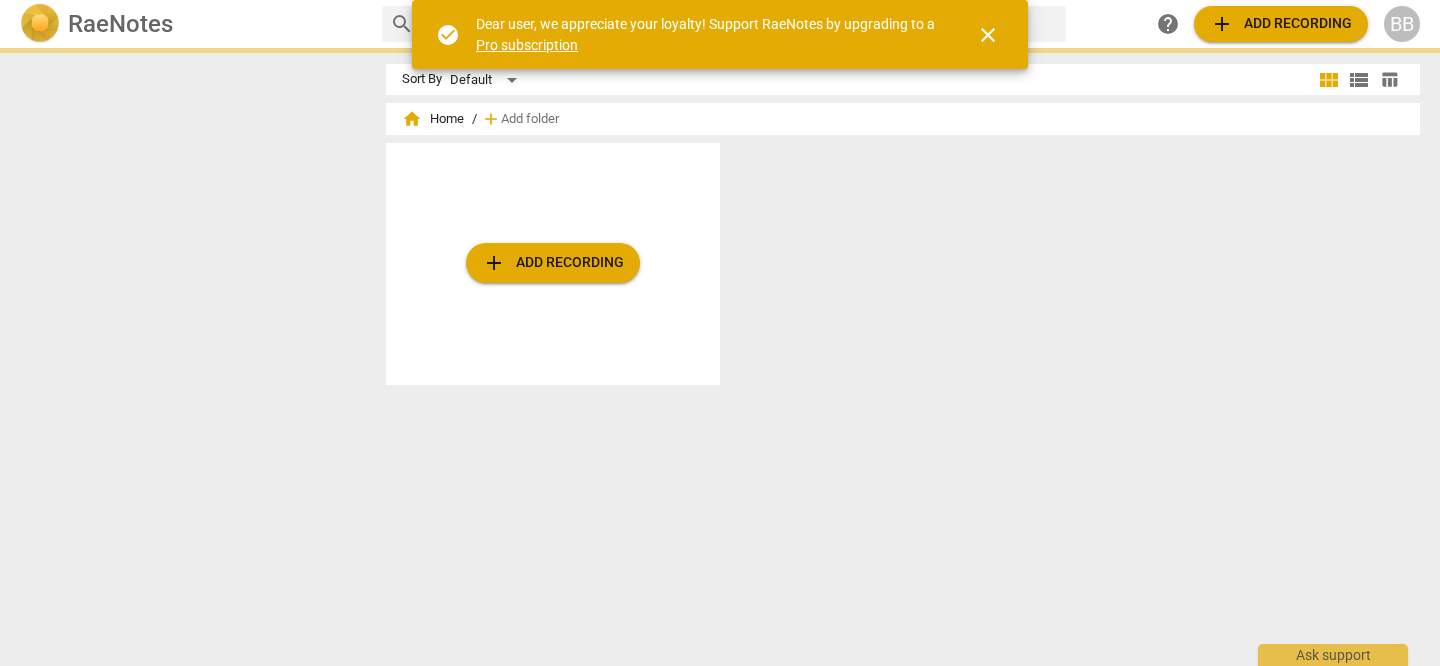 scroll, scrollTop: 0, scrollLeft: 0, axis: both 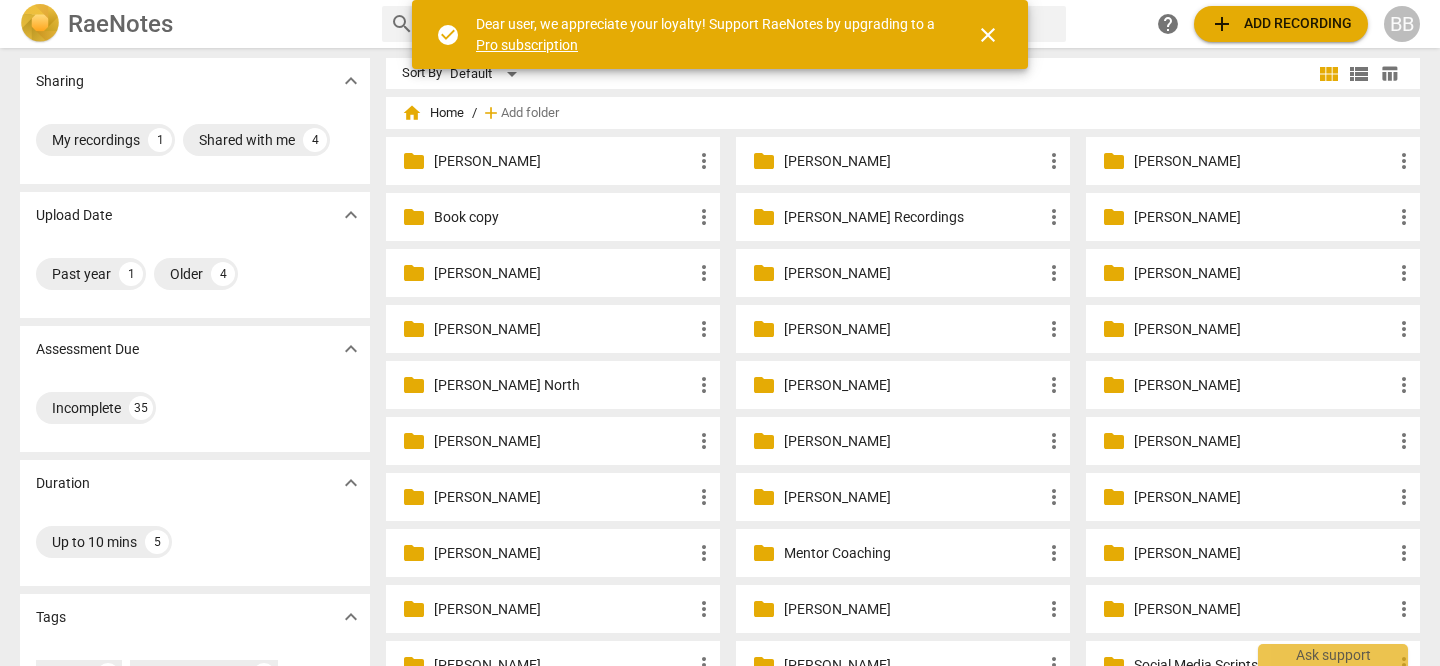 click on "folder Jaide Massin more_vert" at bounding box center [903, 385] 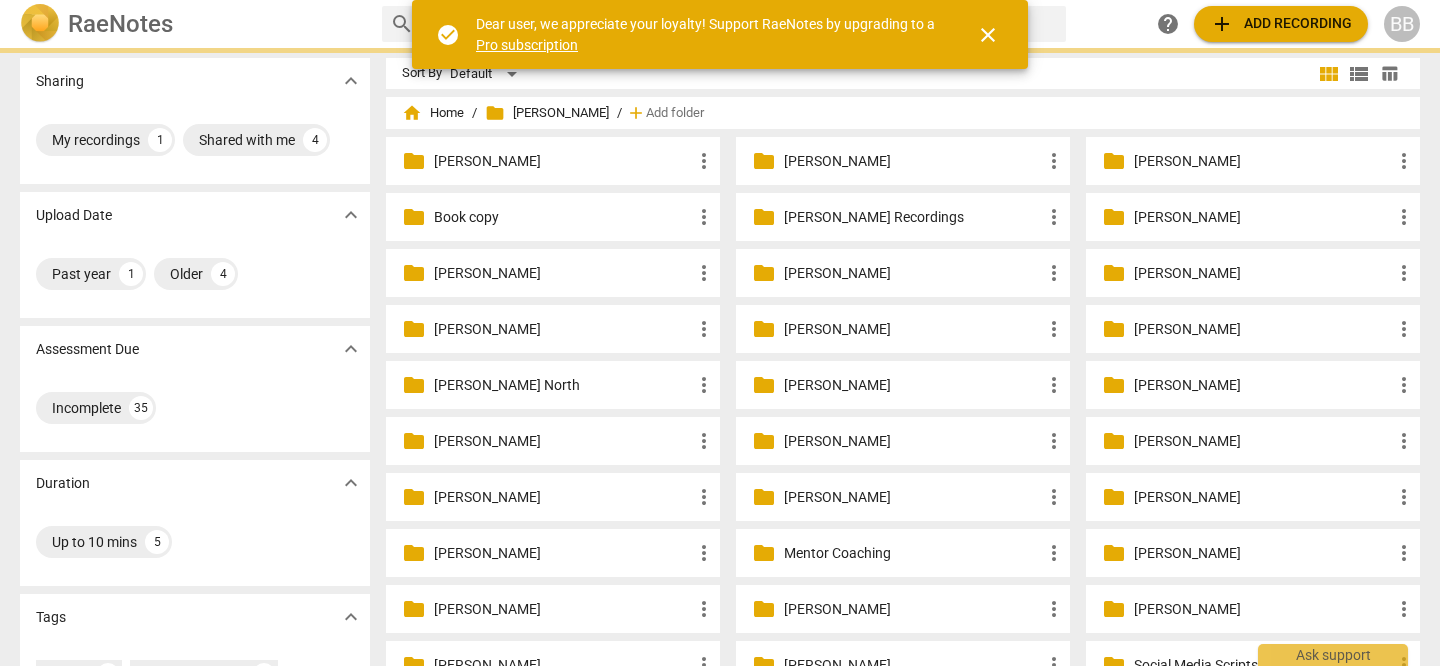 scroll, scrollTop: 0, scrollLeft: 0, axis: both 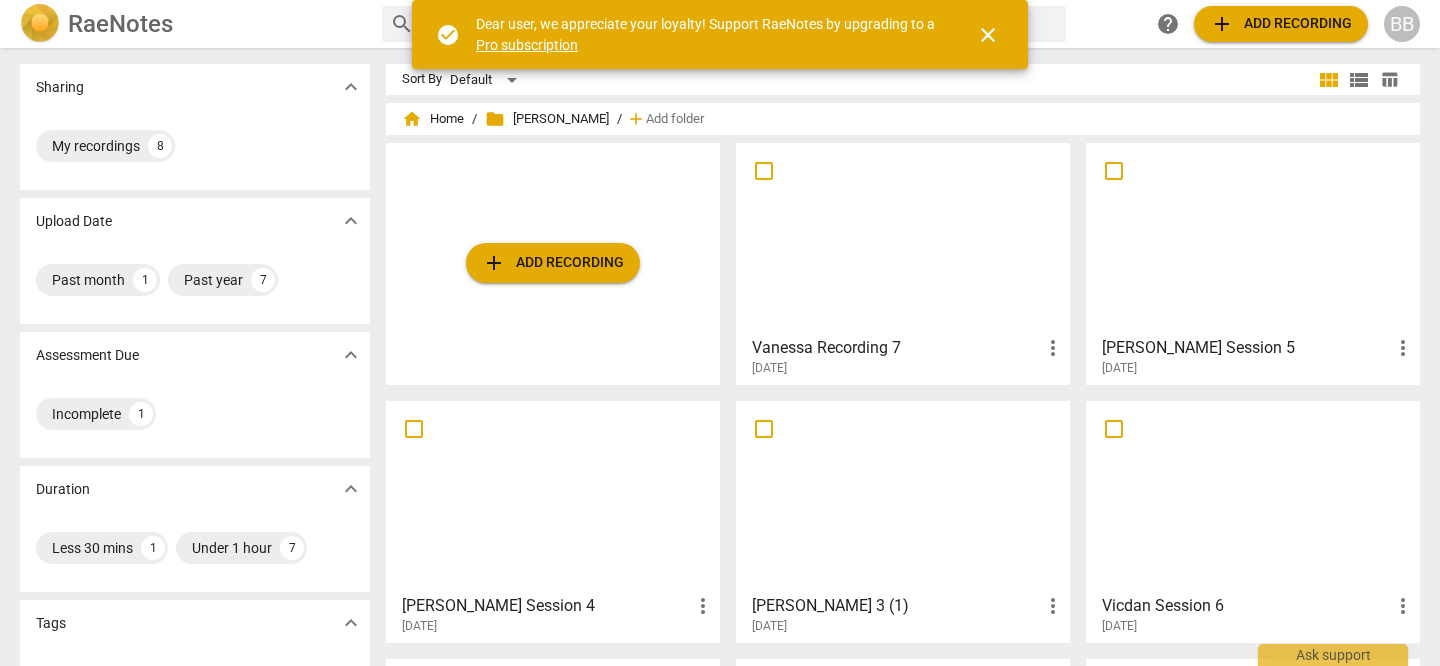 click on "add   Add recording" at bounding box center (1281, 24) 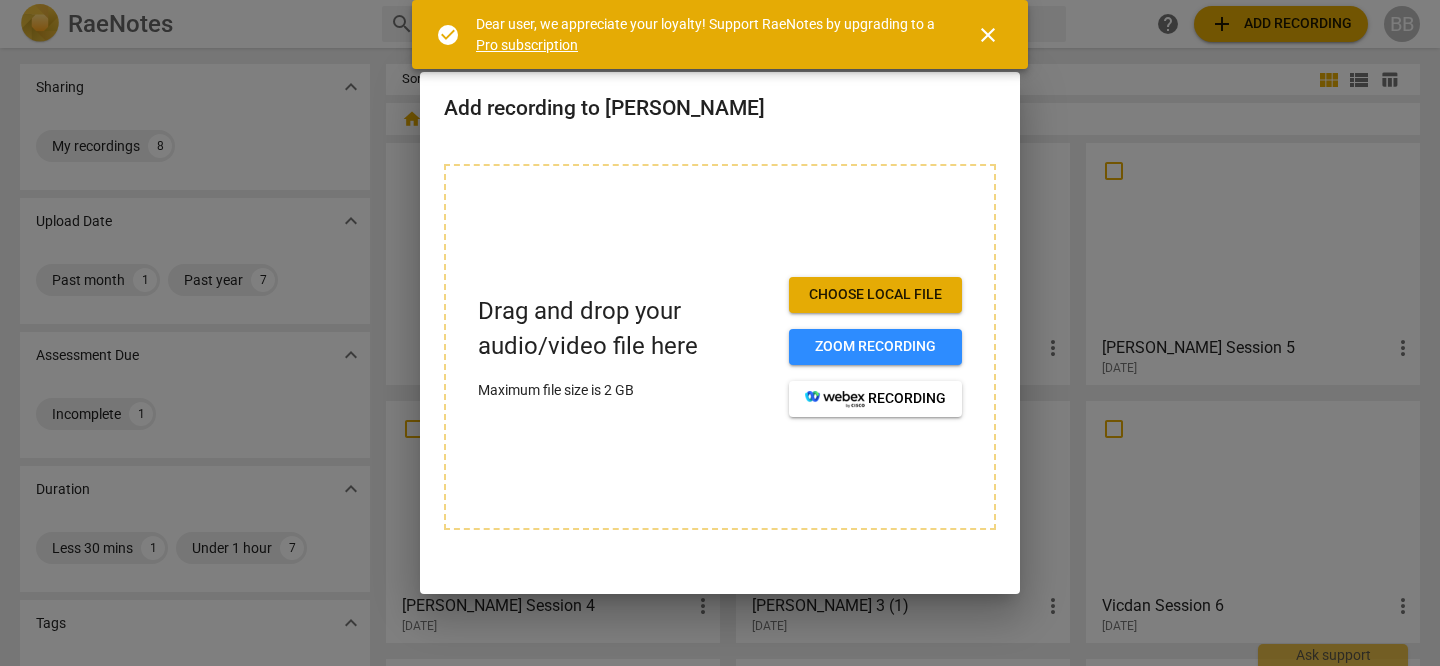click on "Choose local file" at bounding box center [875, 295] 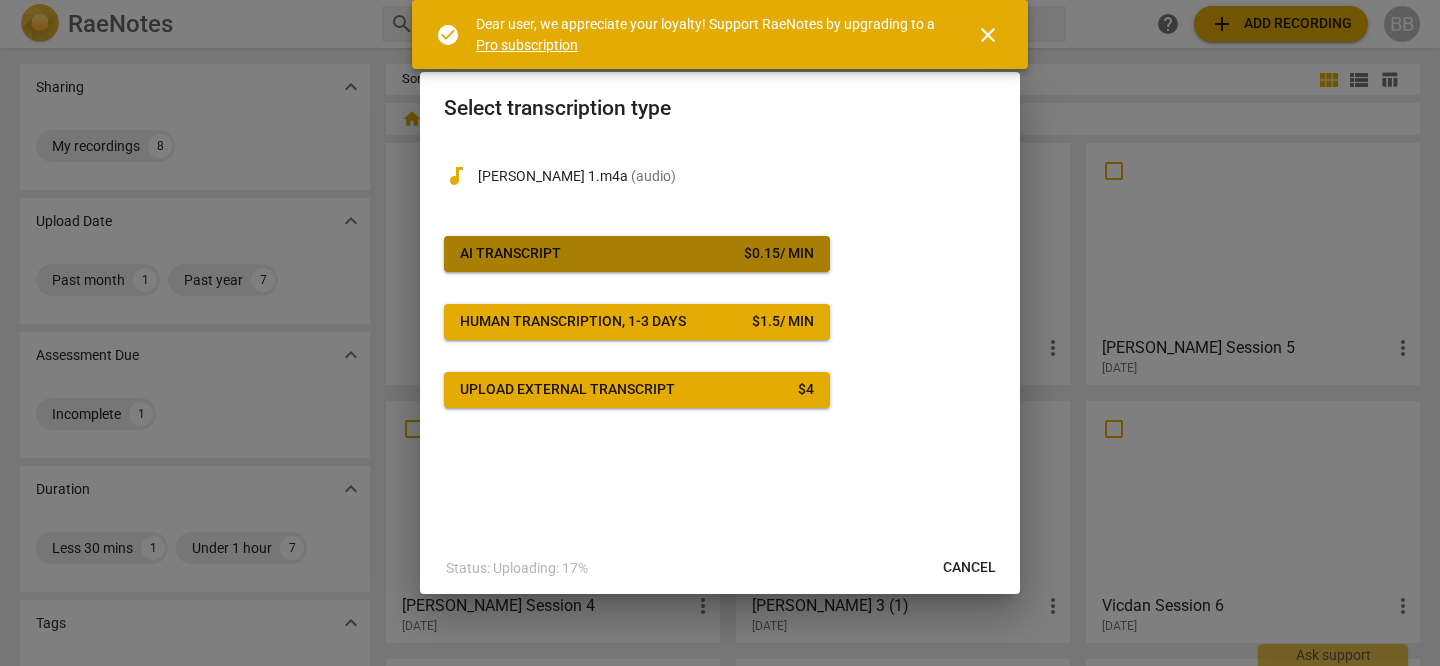 click on "AI Transcript $ 0.15  / min" at bounding box center [637, 254] 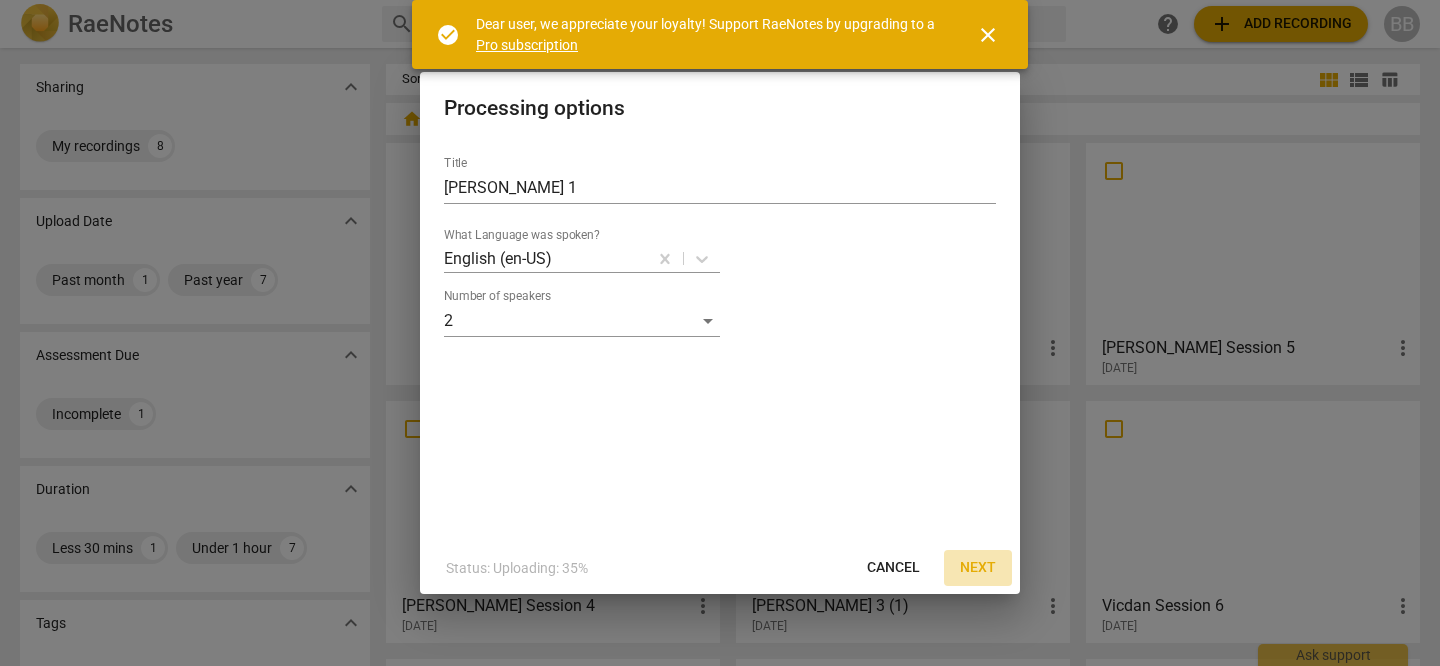 click on "Next" at bounding box center [978, 568] 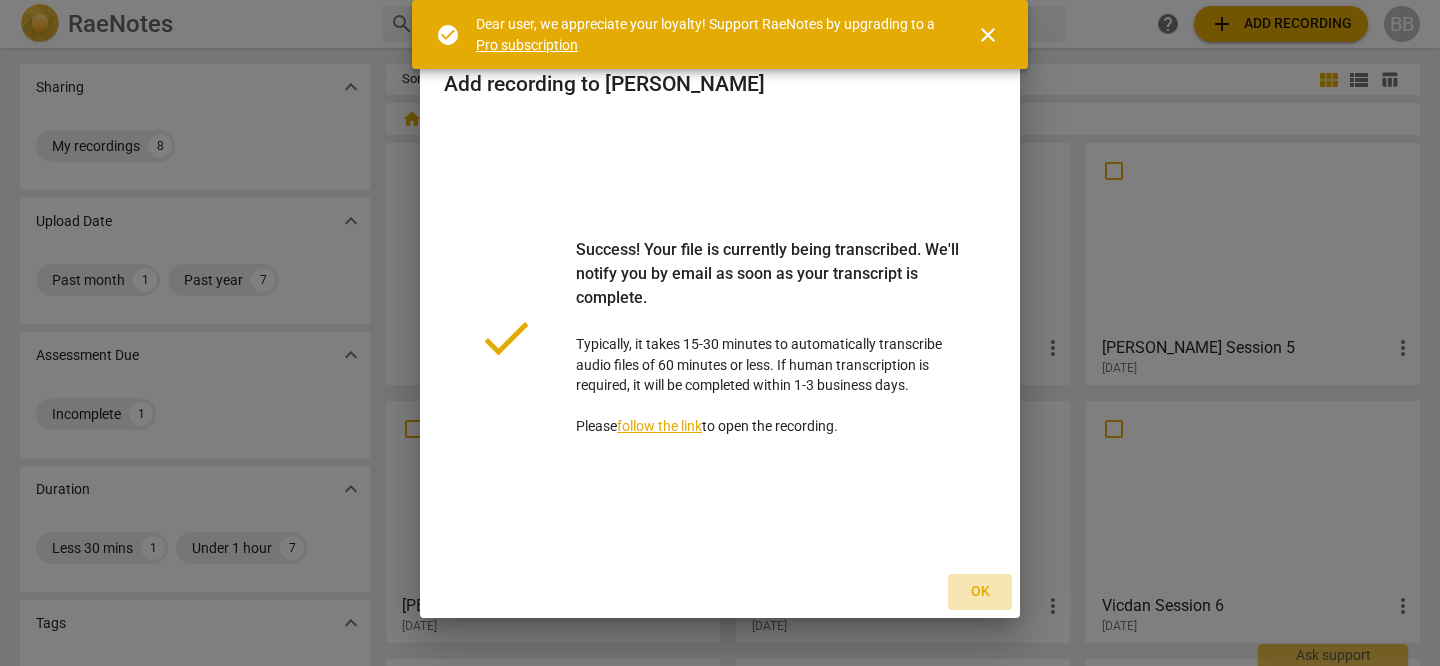 click on "Ok" at bounding box center (980, 592) 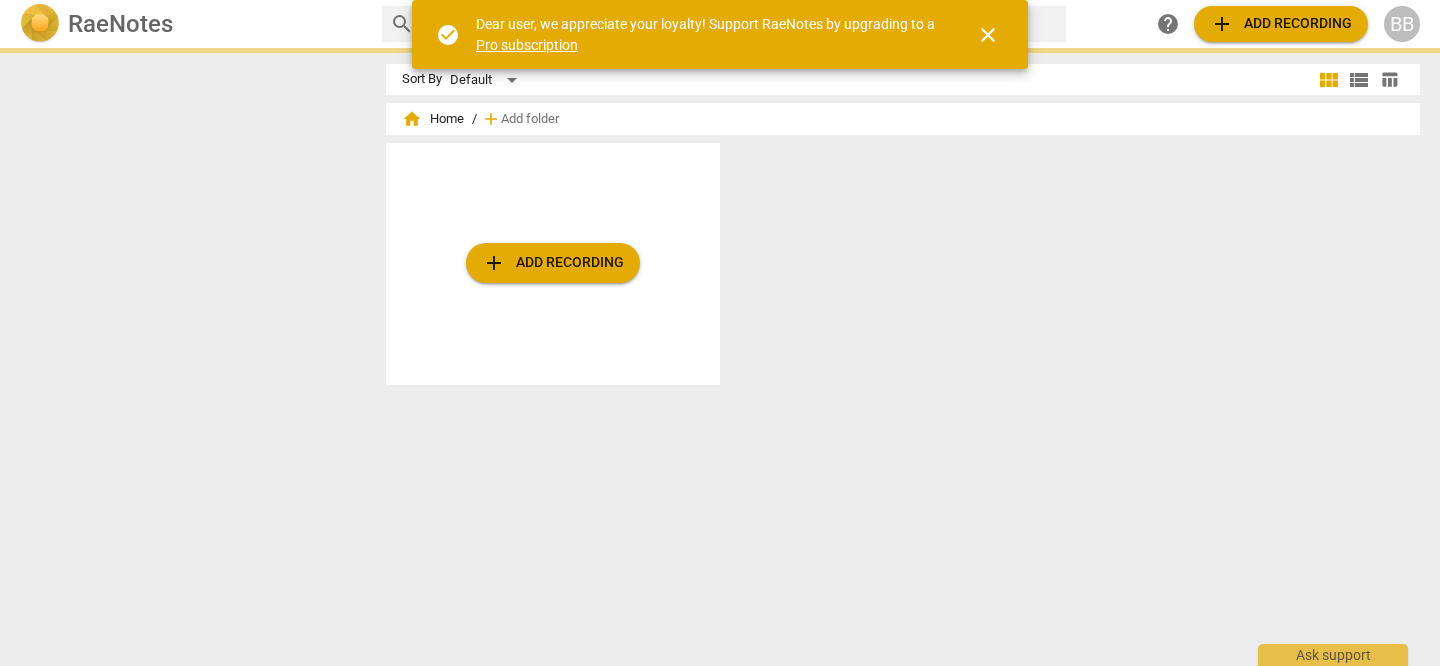 scroll, scrollTop: 0, scrollLeft: 0, axis: both 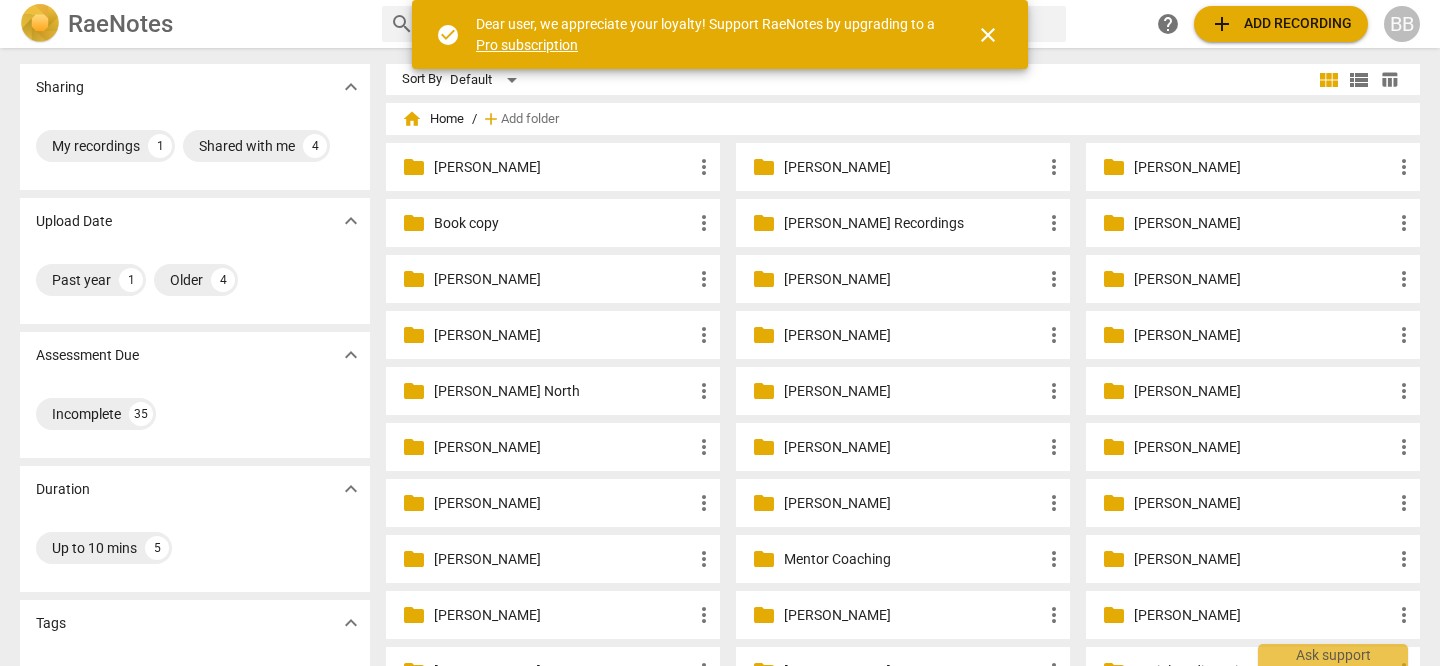 click on "[PERSON_NAME]" at bounding box center [913, 391] 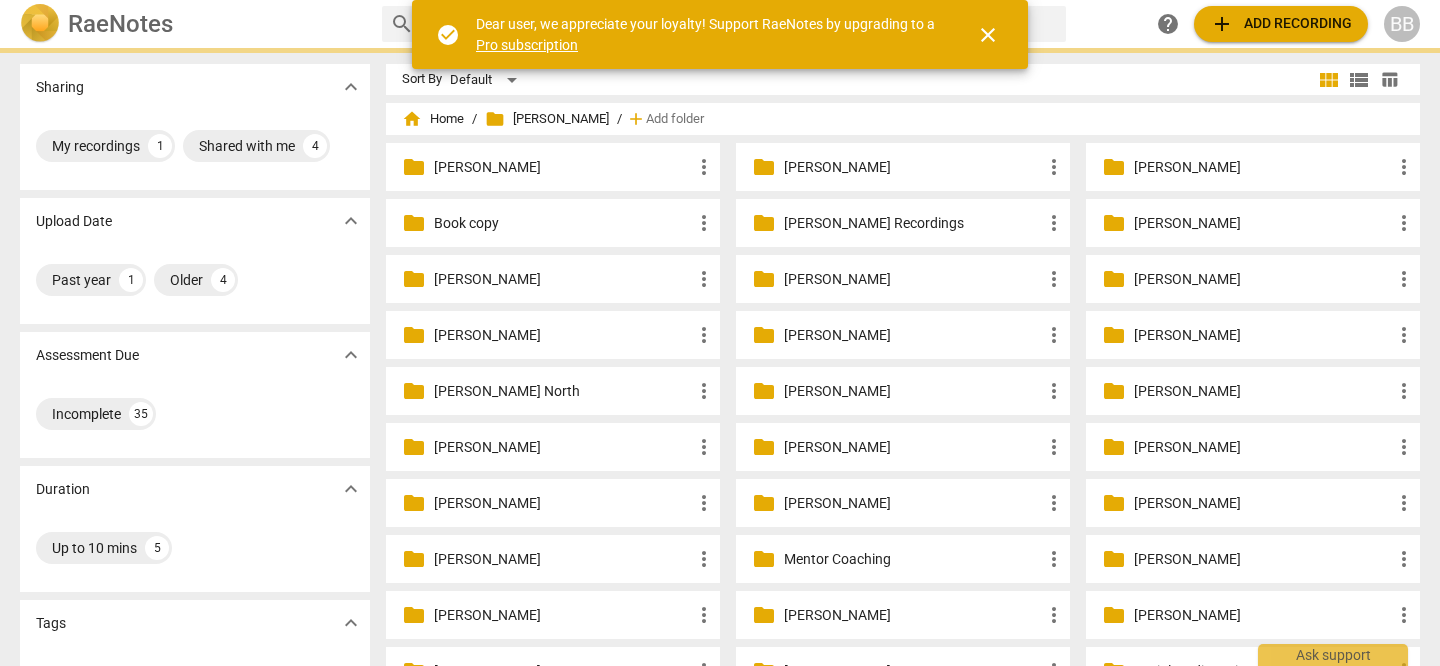 click on "Jaide Massin" at bounding box center (913, 391) 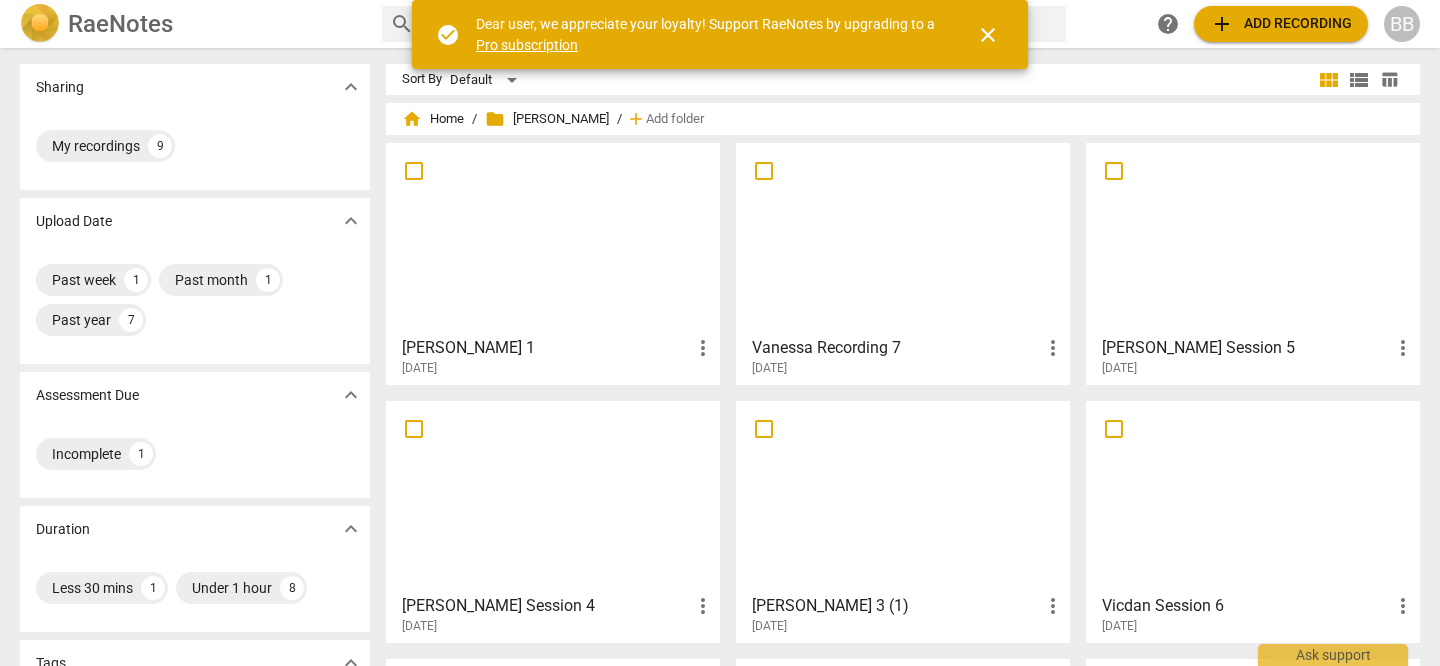 click at bounding box center [553, 238] 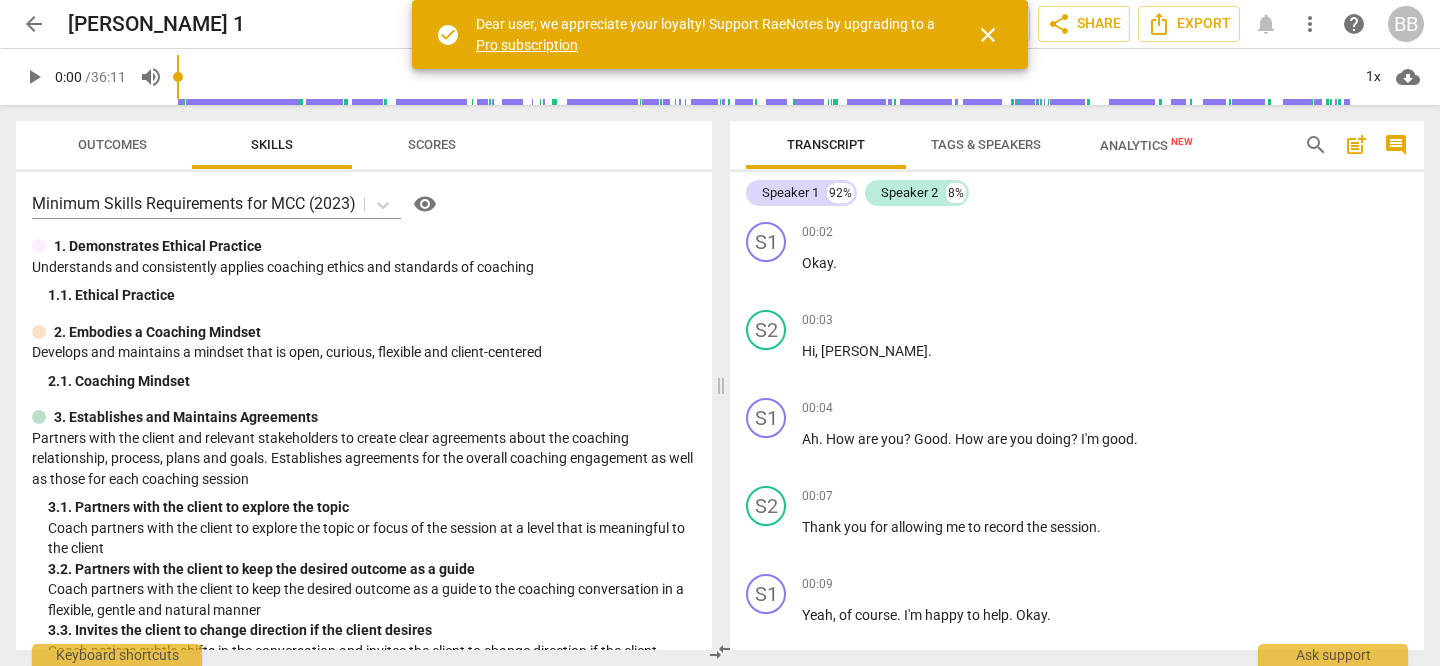 click on "play_arrow" at bounding box center [34, 77] 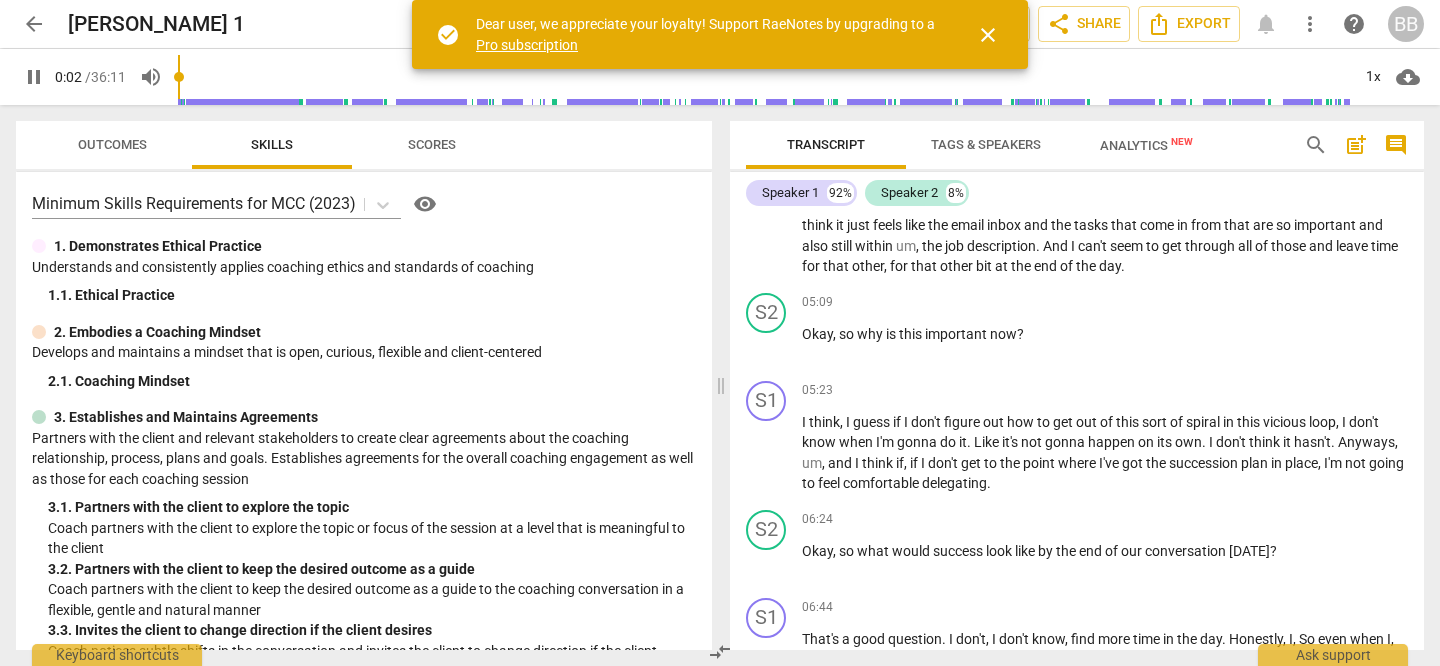 scroll, scrollTop: 1771, scrollLeft: 0, axis: vertical 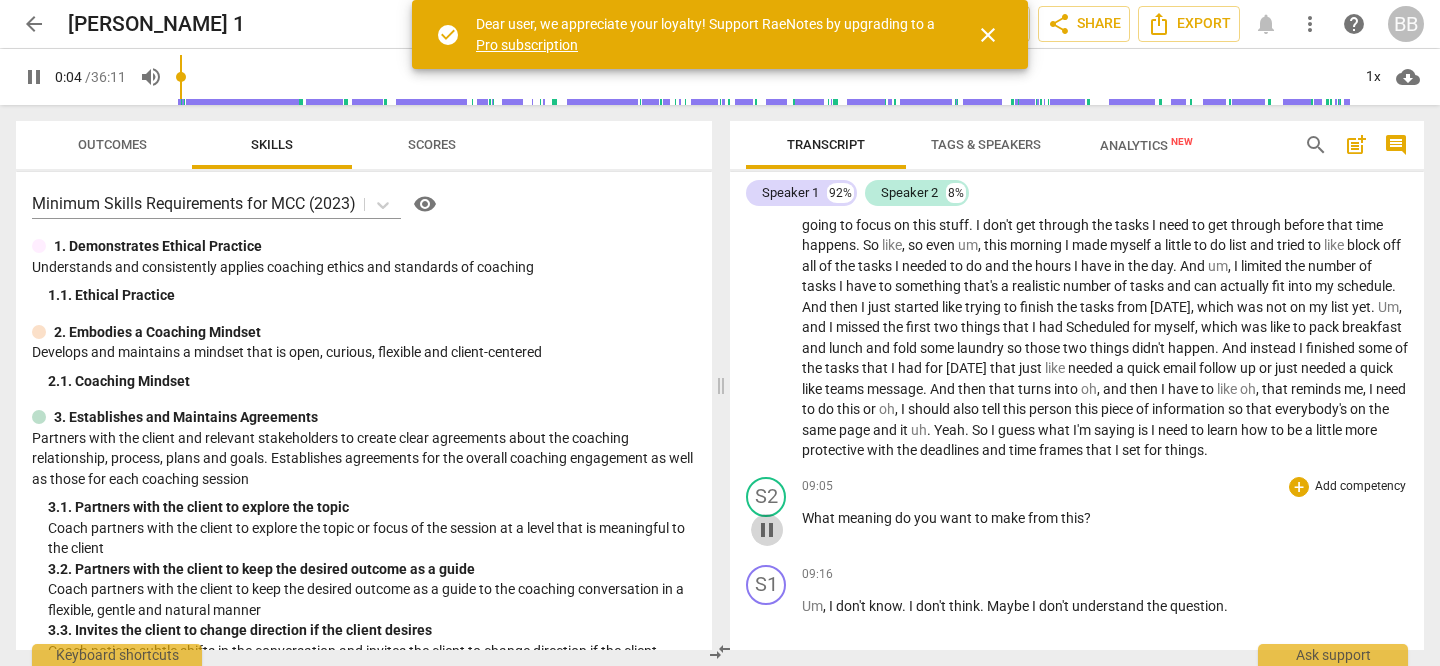 click on "pause" at bounding box center (767, 530) 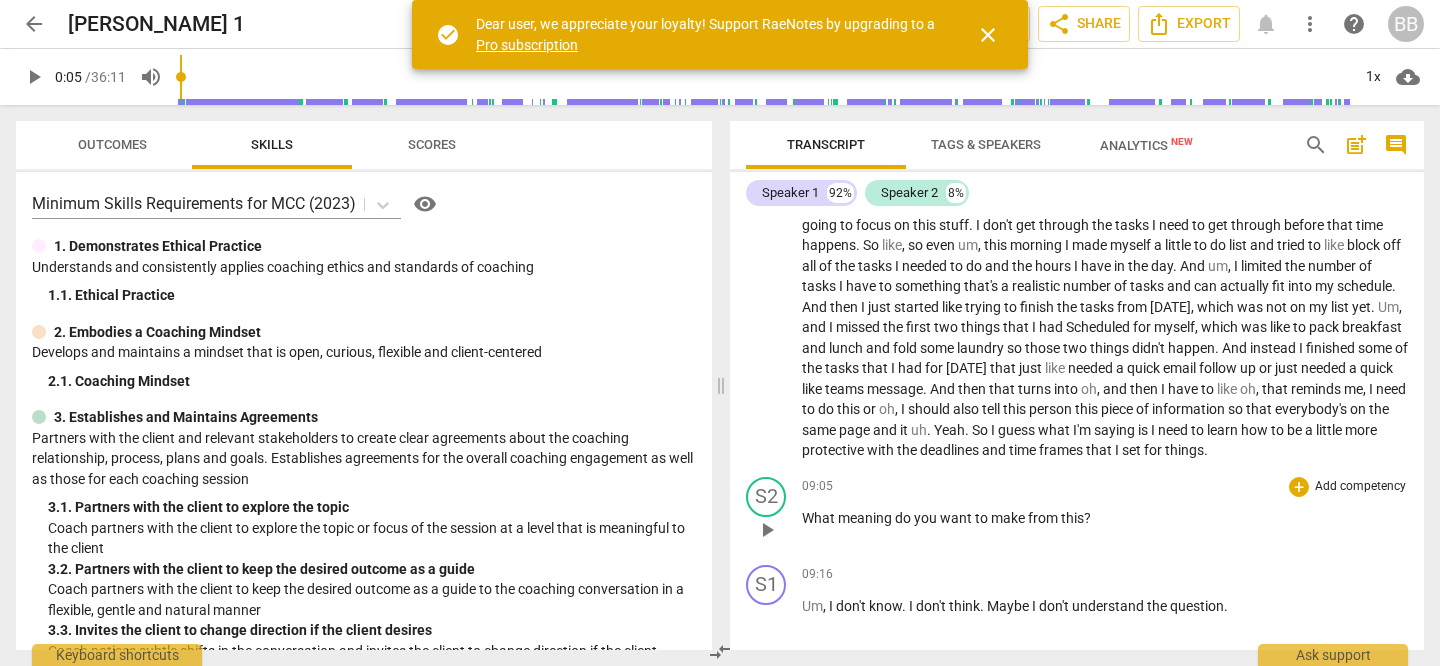 click on "play_arrow" at bounding box center (767, 530) 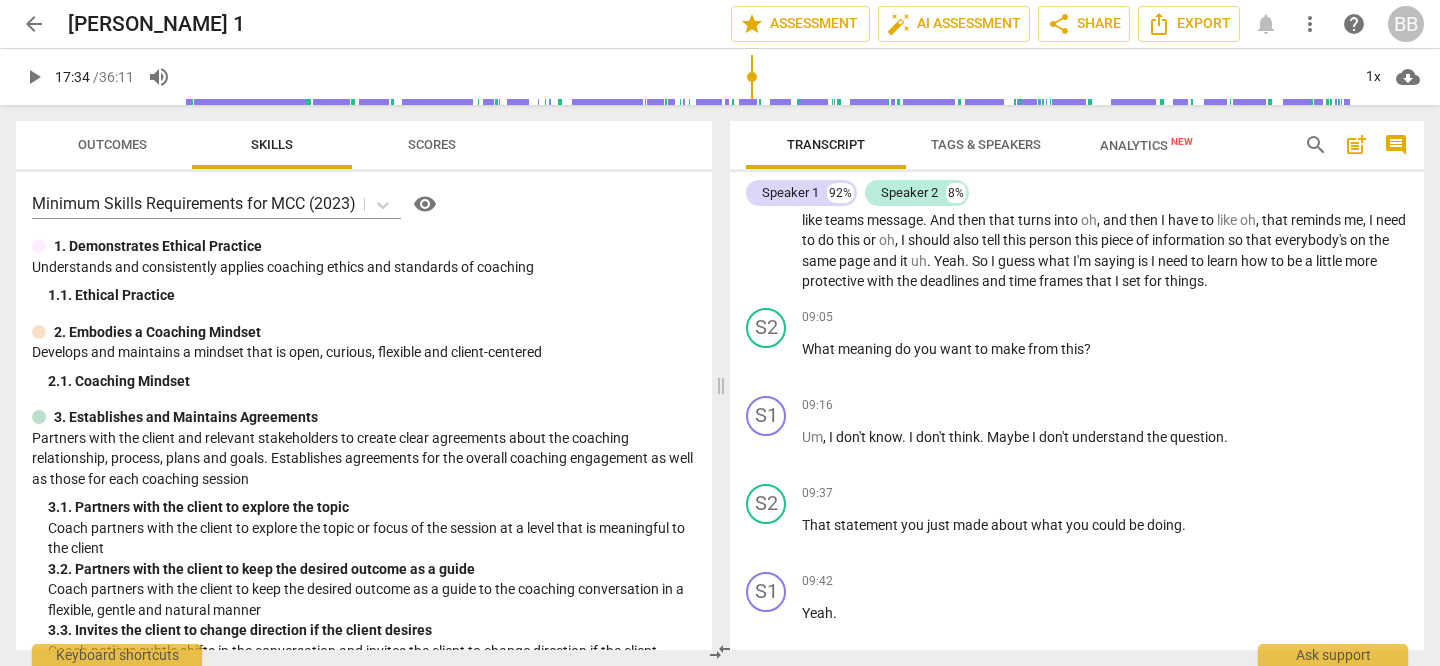 scroll, scrollTop: 1936, scrollLeft: 0, axis: vertical 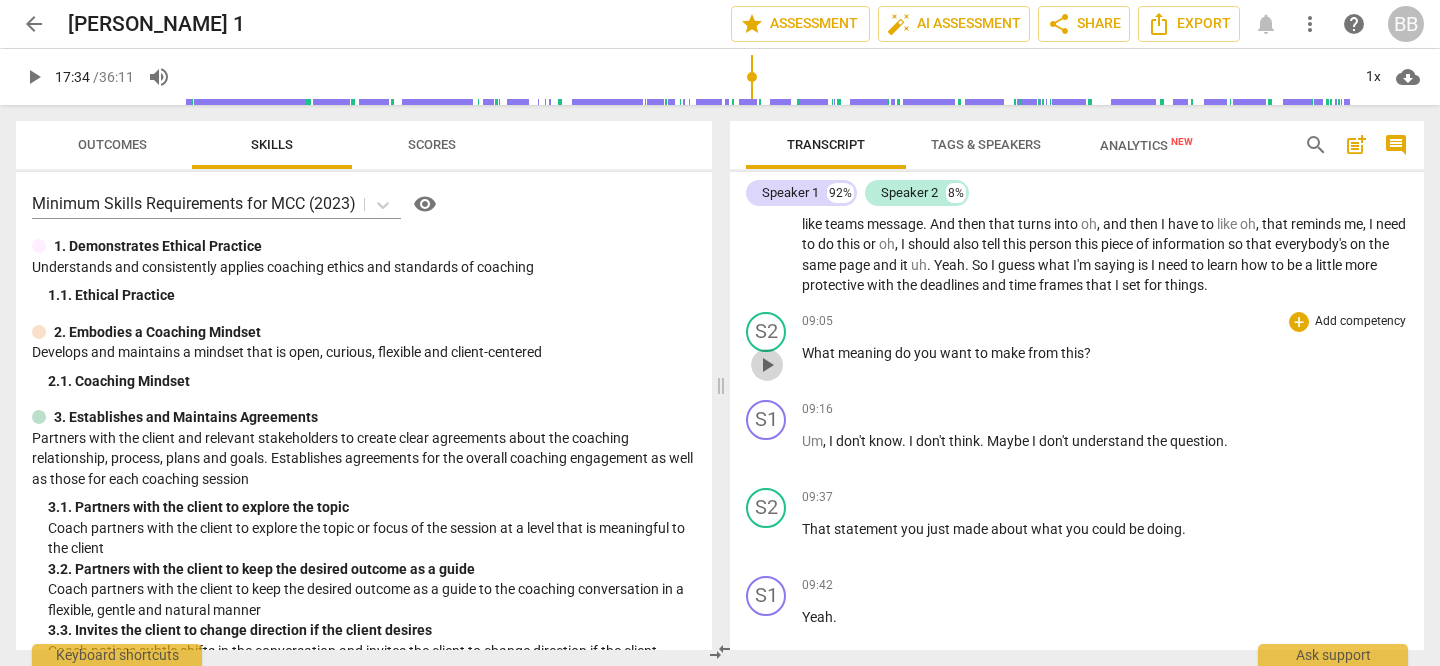 click on "play_arrow" at bounding box center [767, 365] 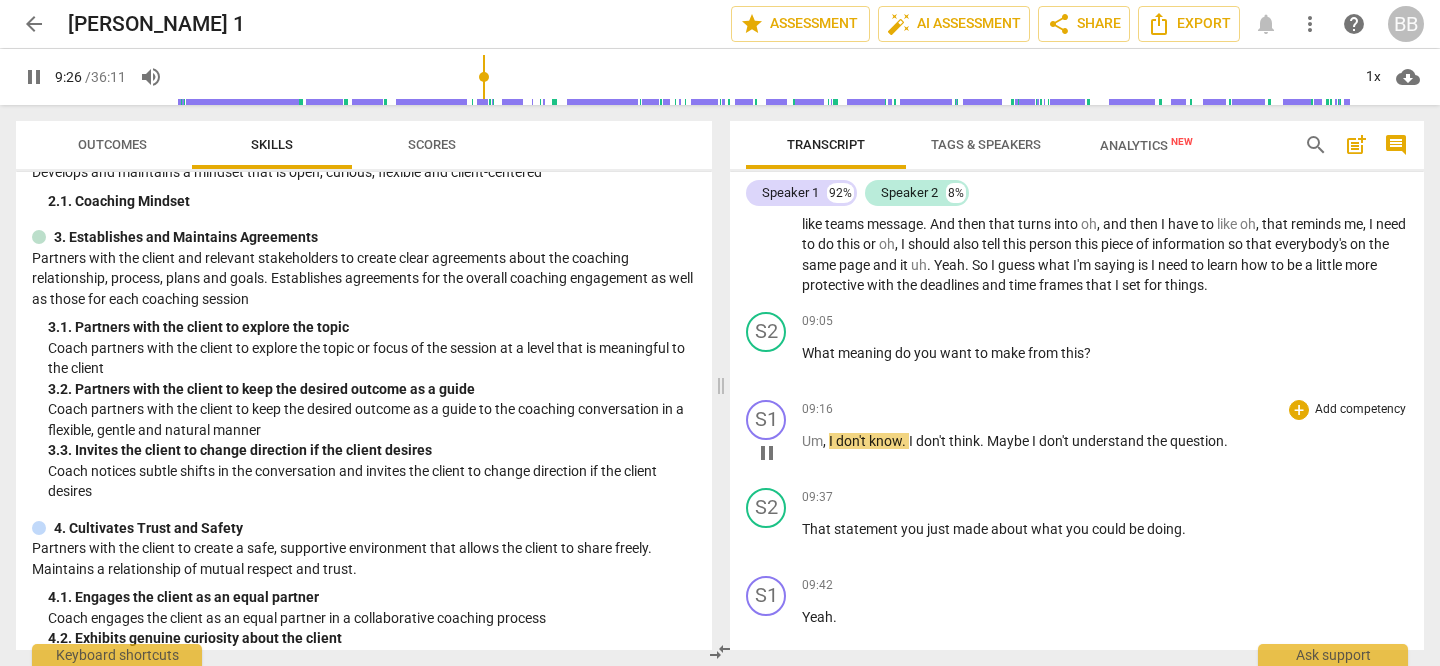 scroll, scrollTop: 179, scrollLeft: 0, axis: vertical 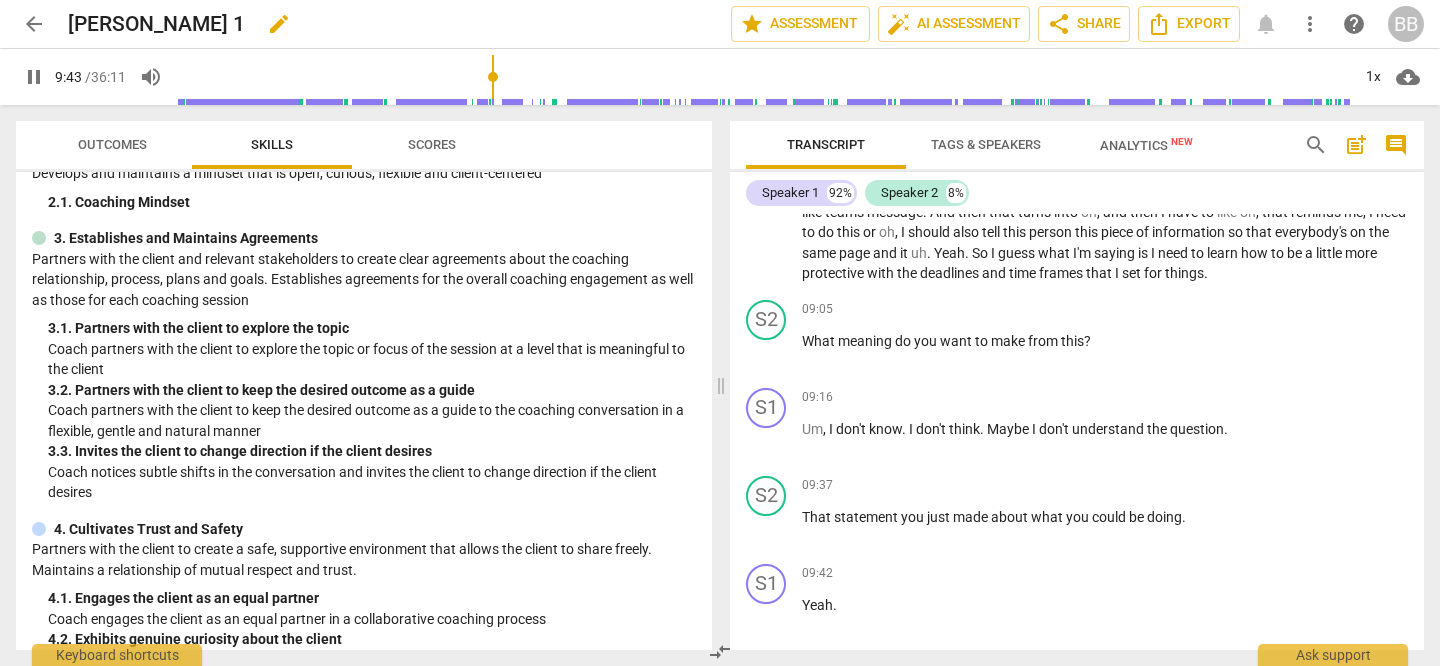 type on "584" 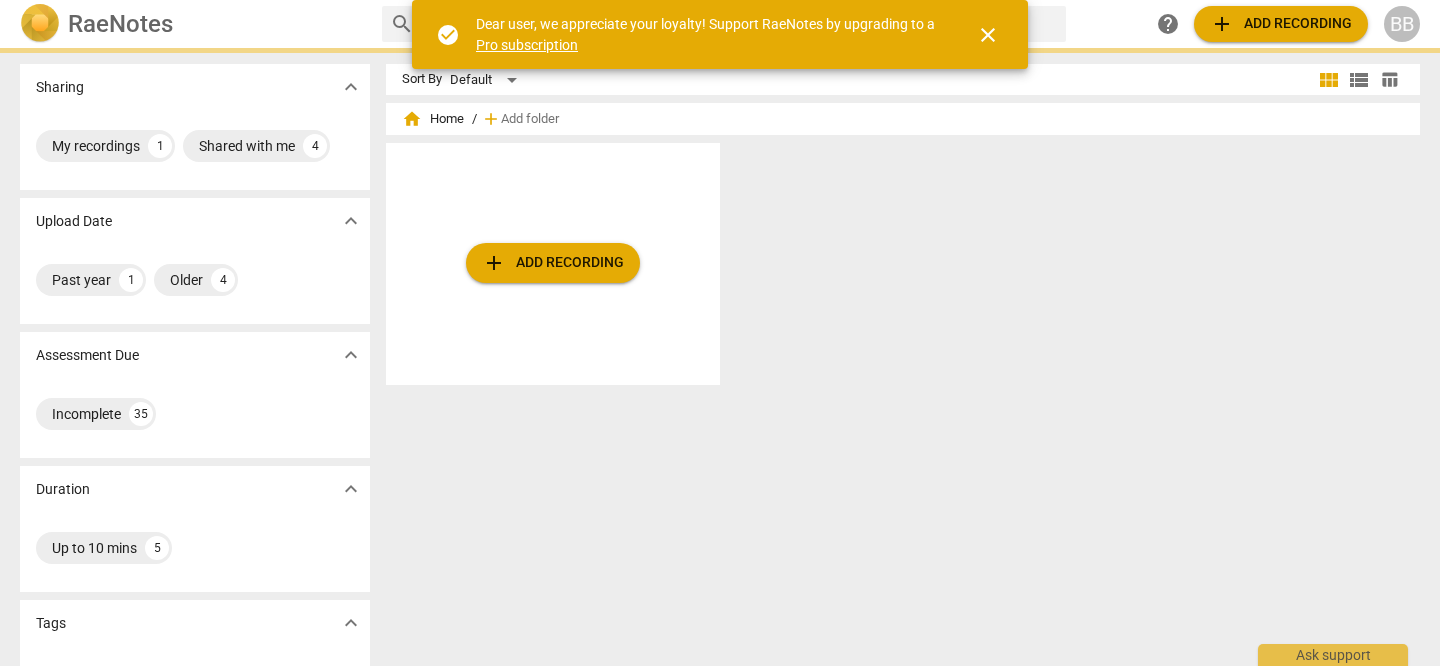 scroll, scrollTop: 0, scrollLeft: 0, axis: both 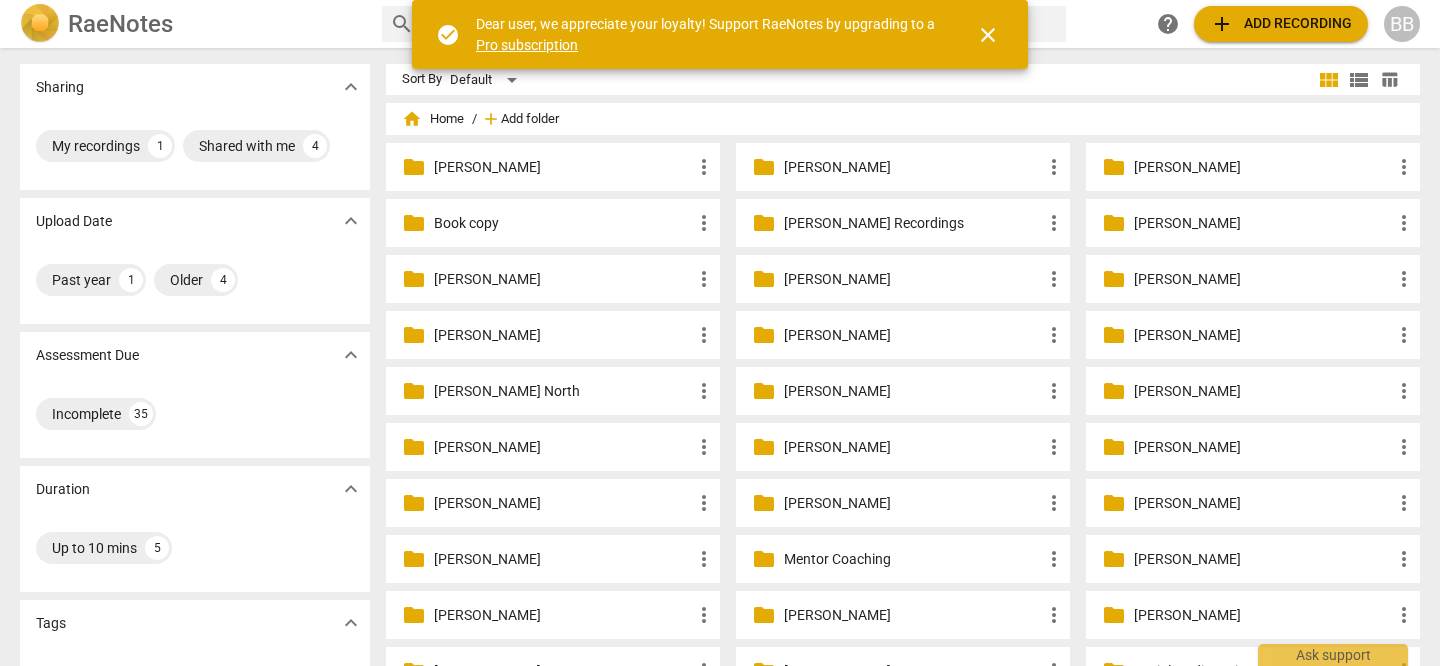 click on "Add folder" at bounding box center [530, 119] 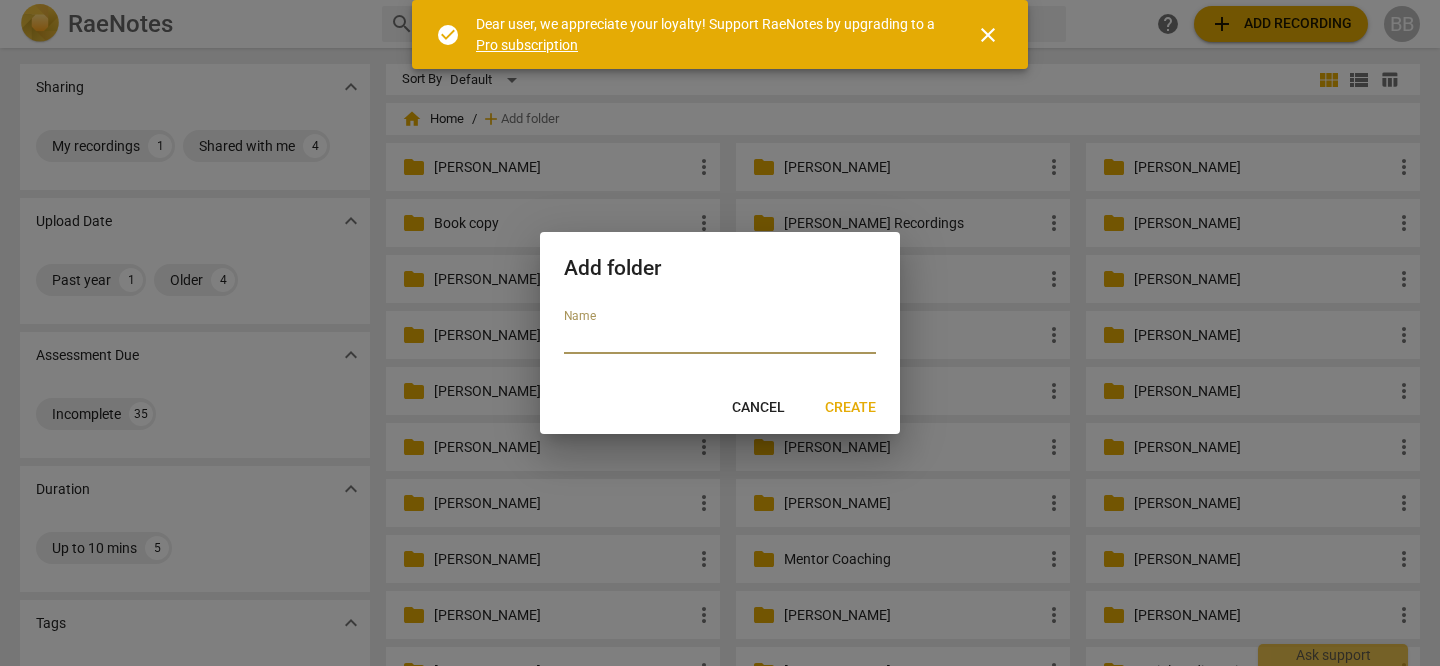 click at bounding box center [720, 339] 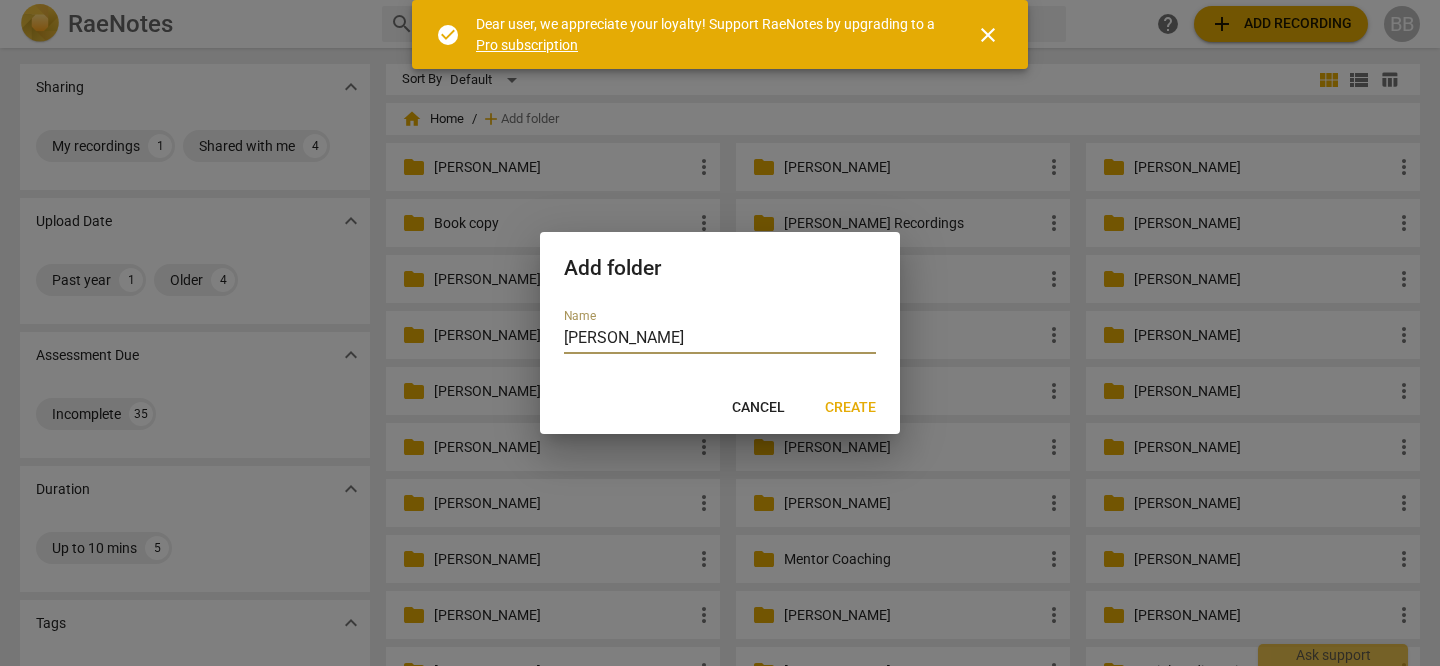 click on "dana" at bounding box center (720, 339) 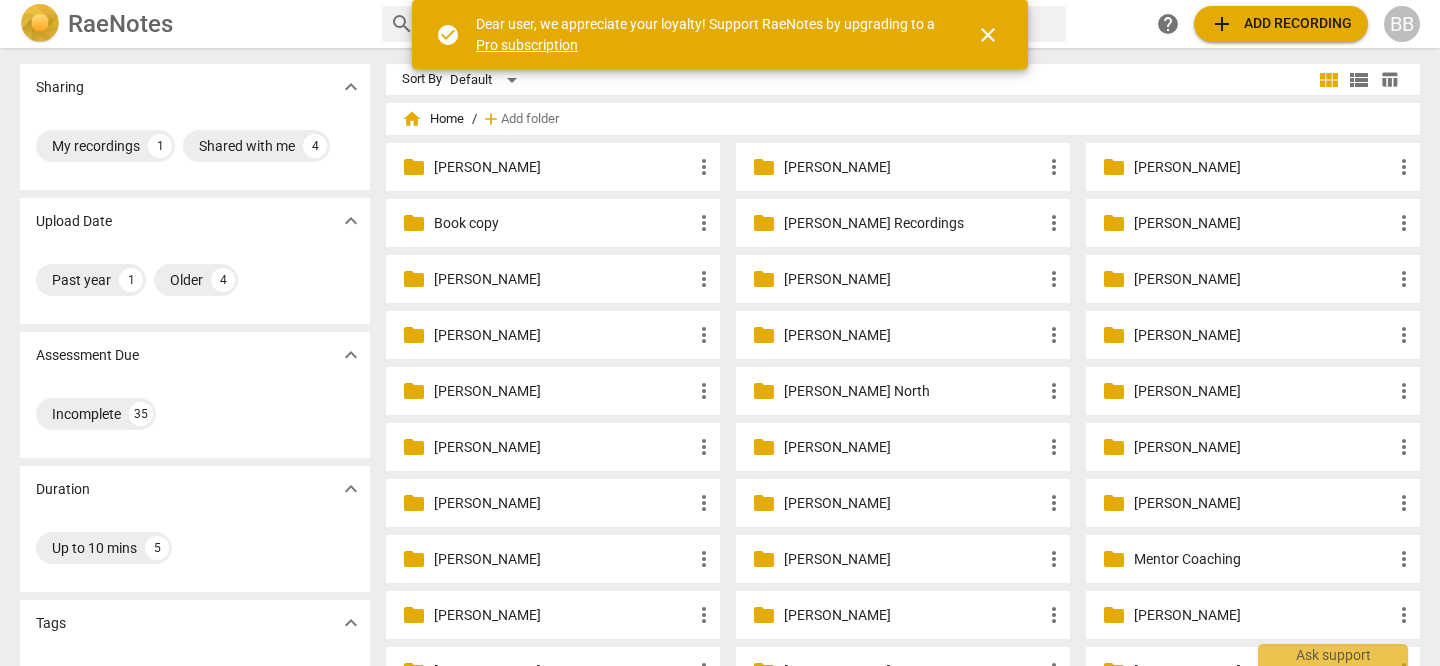 click on "Dana Bernstein" at bounding box center [913, 279] 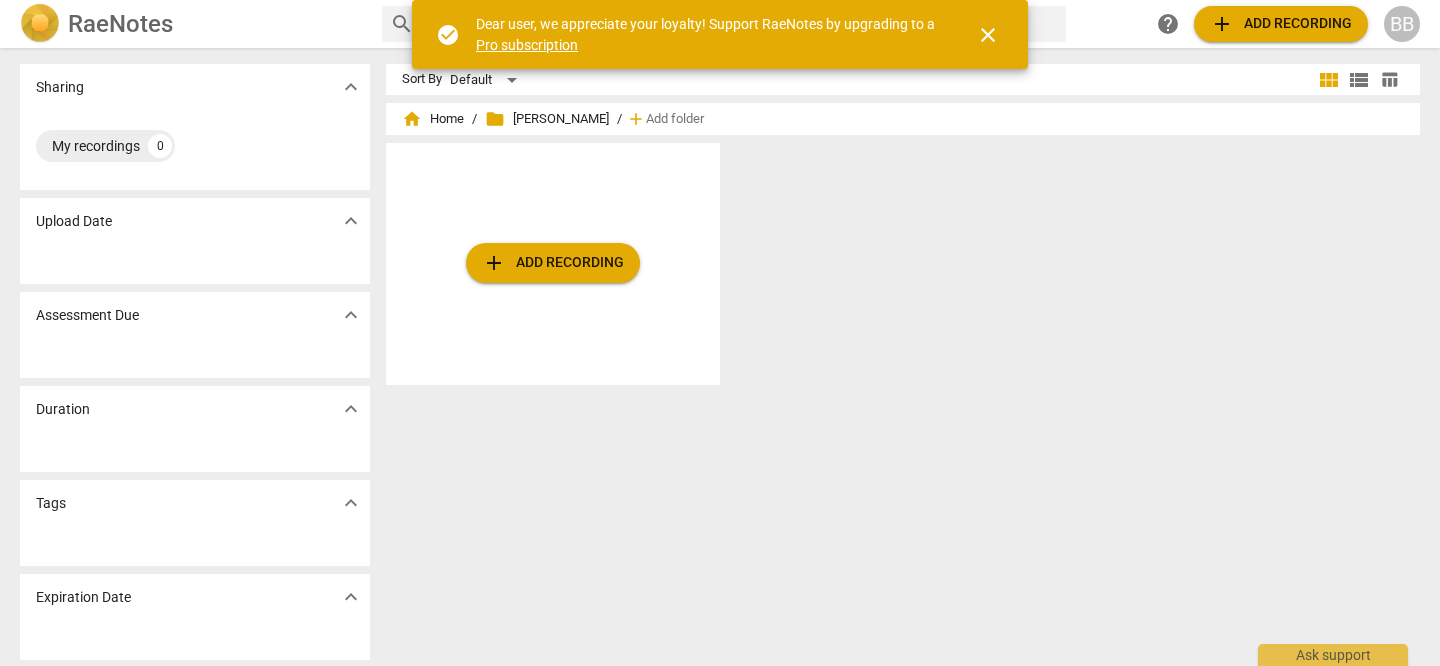 click on "add   Add recording" at bounding box center [553, 263] 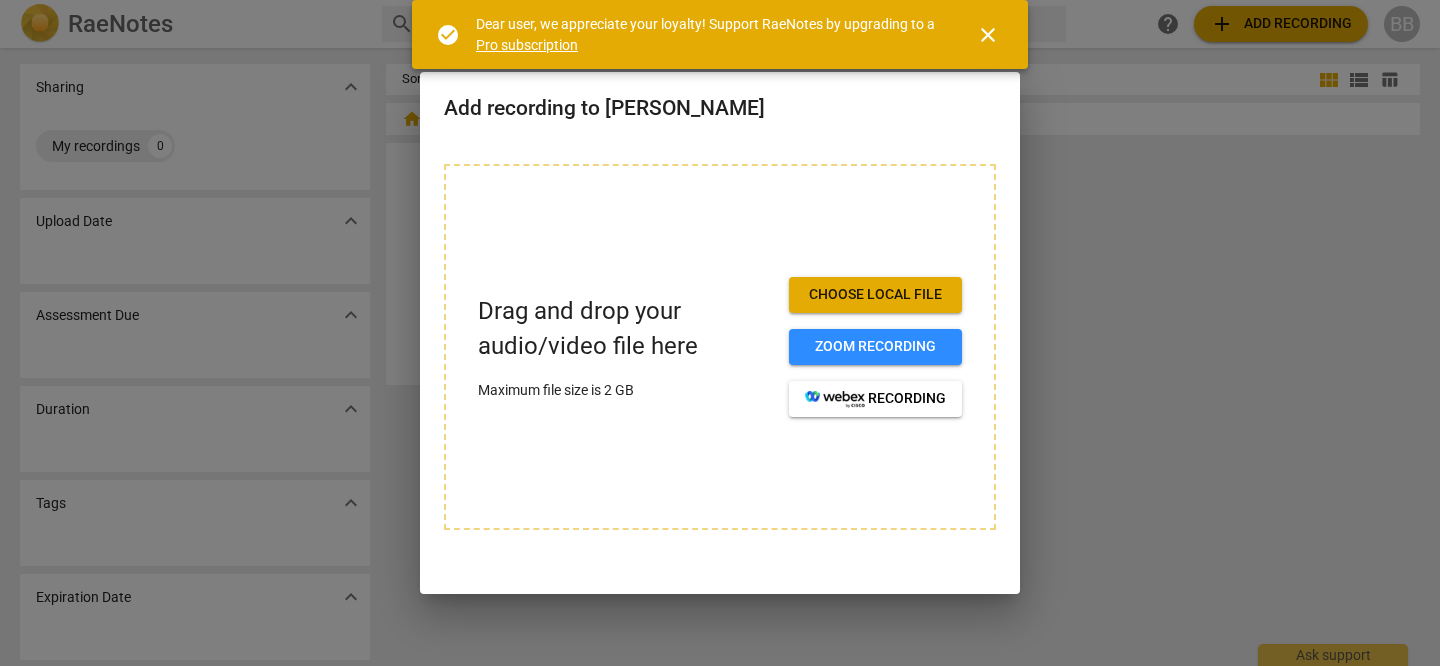 click on "Choose local file" at bounding box center (875, 295) 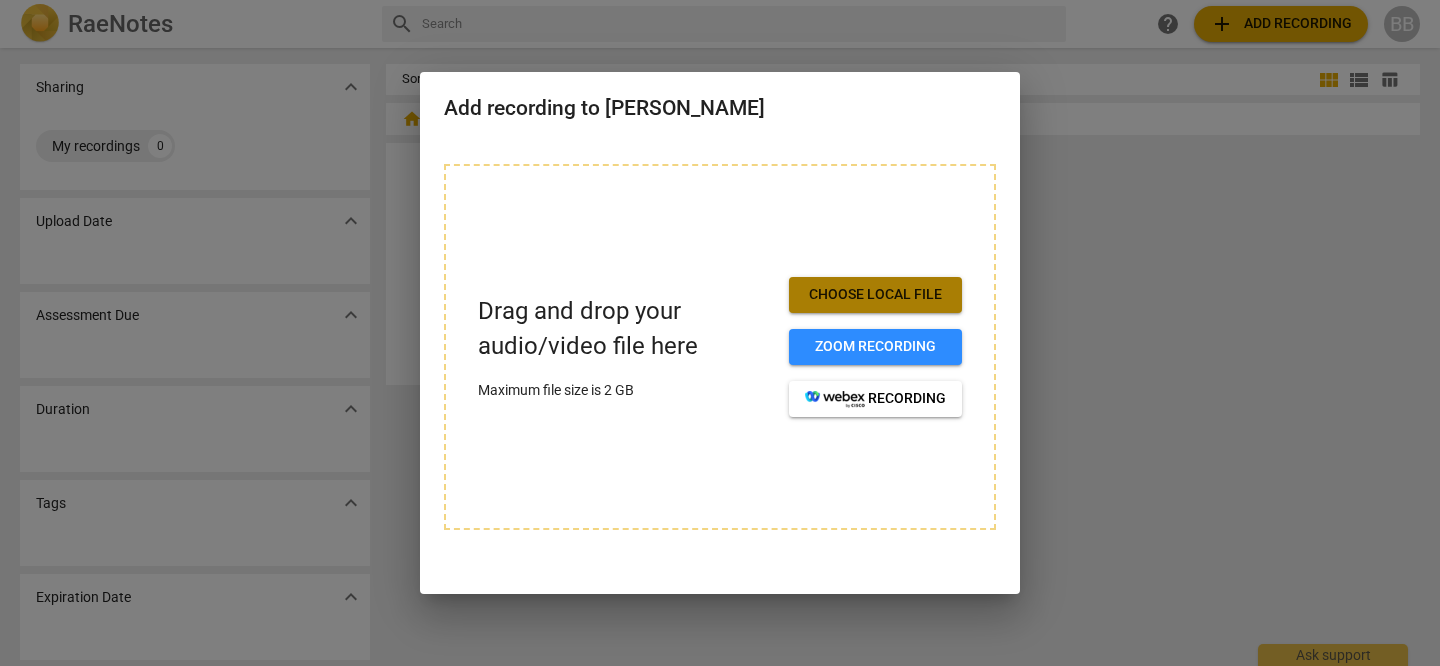 click on "Choose local file" at bounding box center (875, 295) 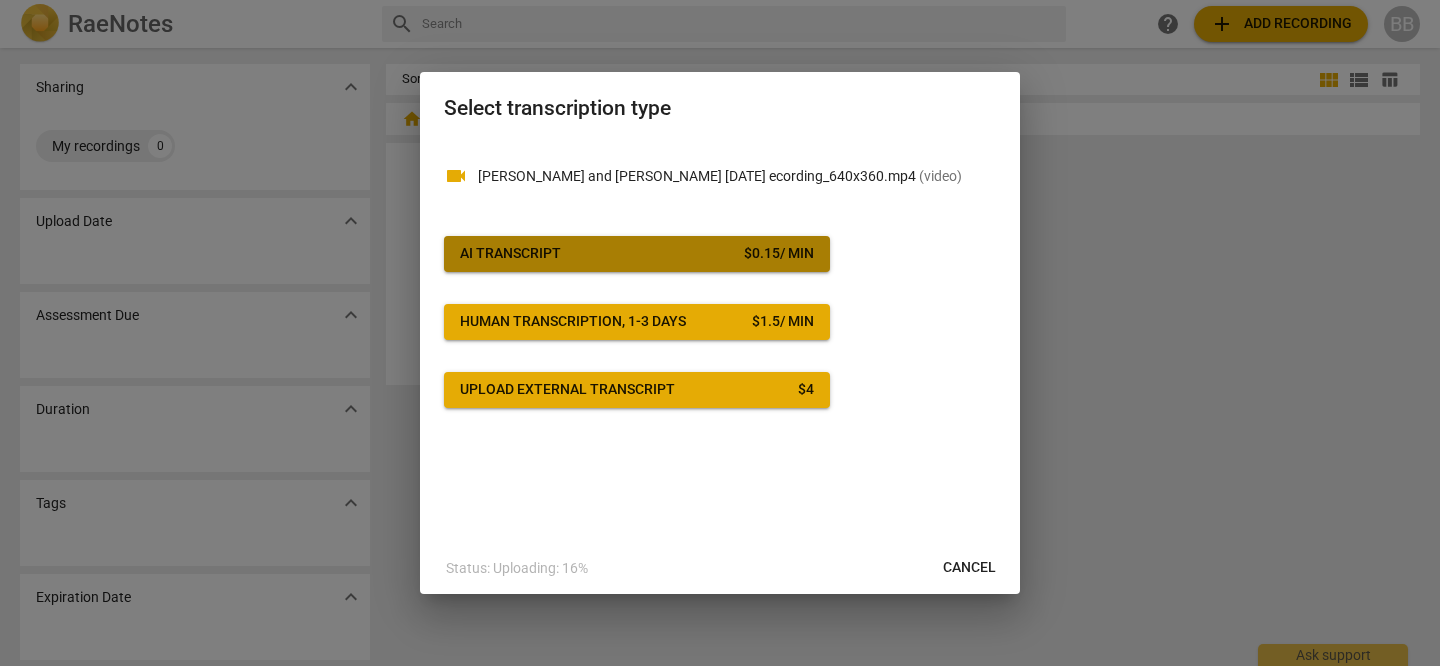 click on "AI Transcript $ 0.15  / min" at bounding box center (637, 254) 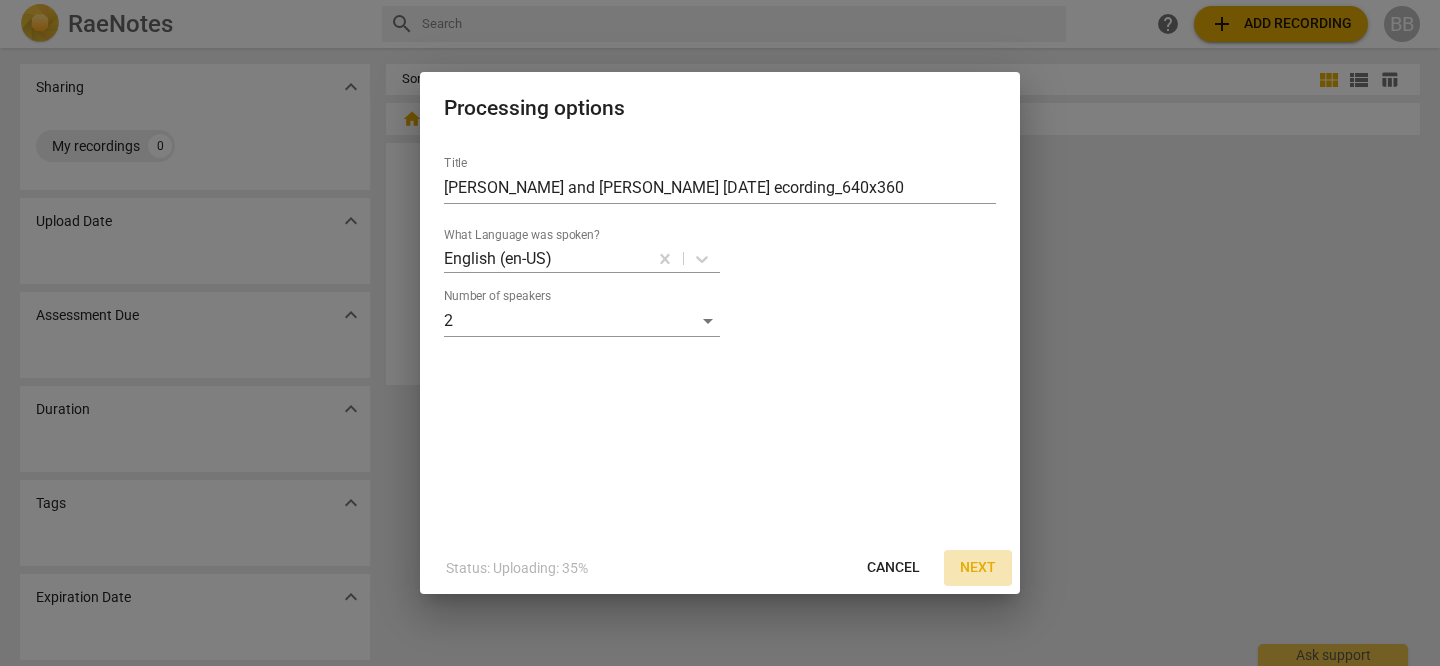 click on "Next" at bounding box center [978, 568] 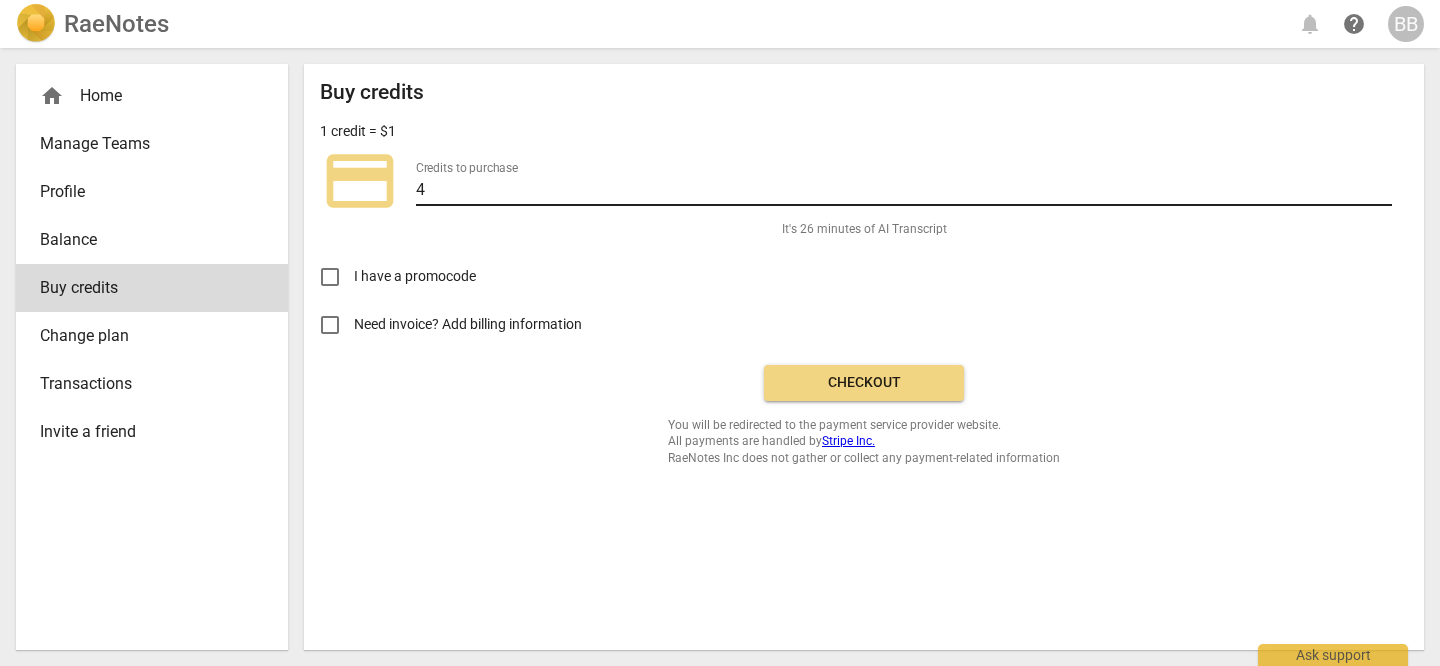 click on "4" at bounding box center (904, 191) 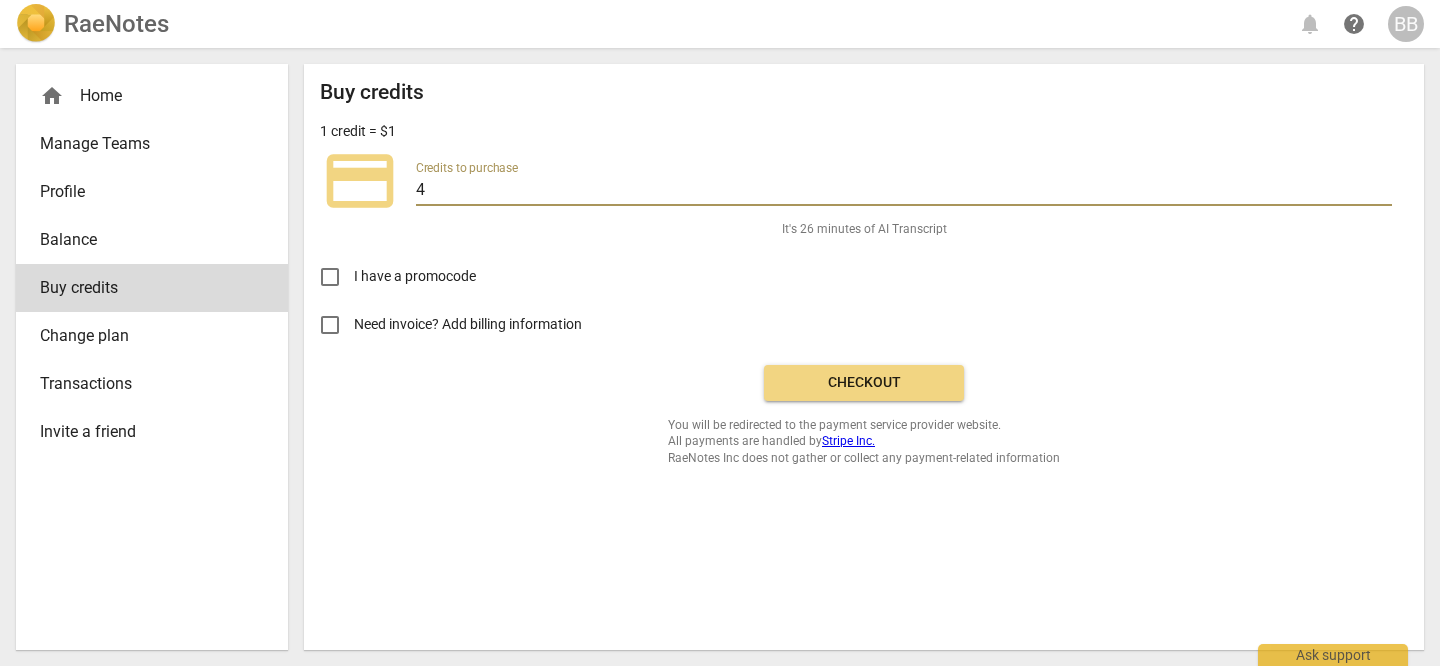 drag, startPoint x: 500, startPoint y: 186, endPoint x: 392, endPoint y: 186, distance: 108 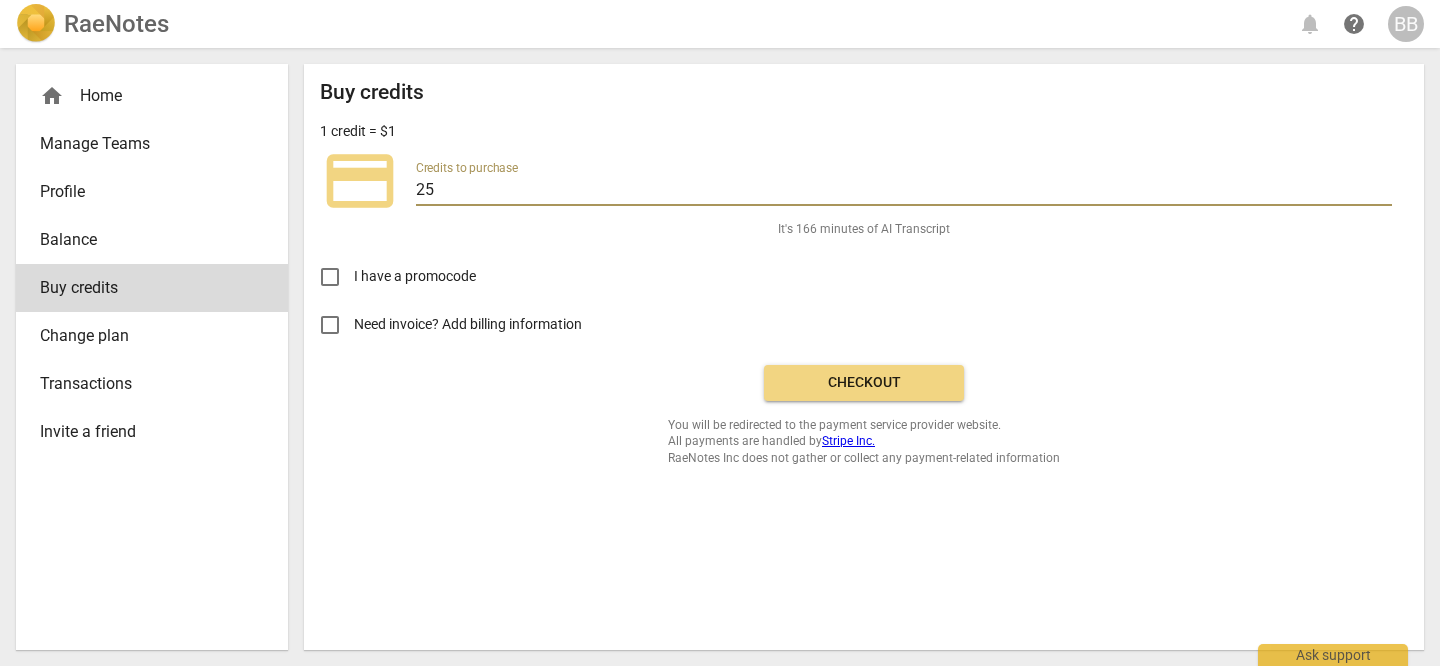 type on "25" 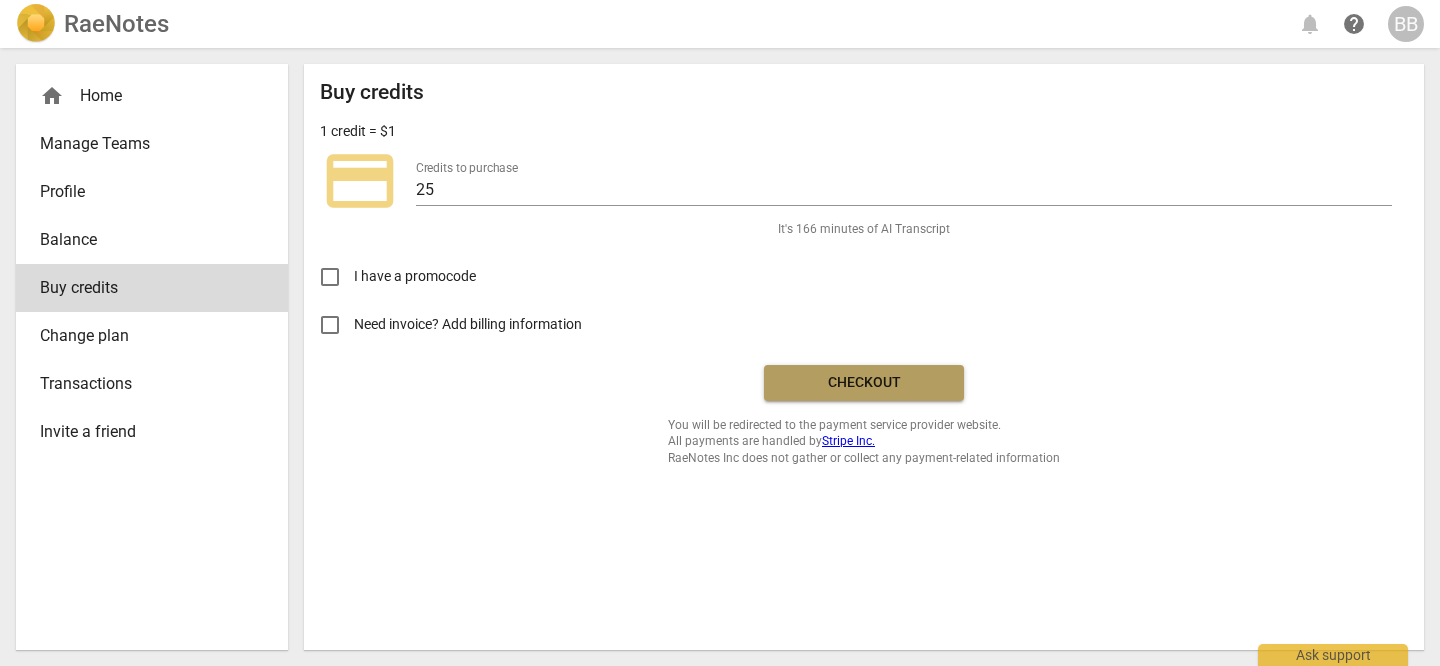click on "Checkout" at bounding box center (864, 383) 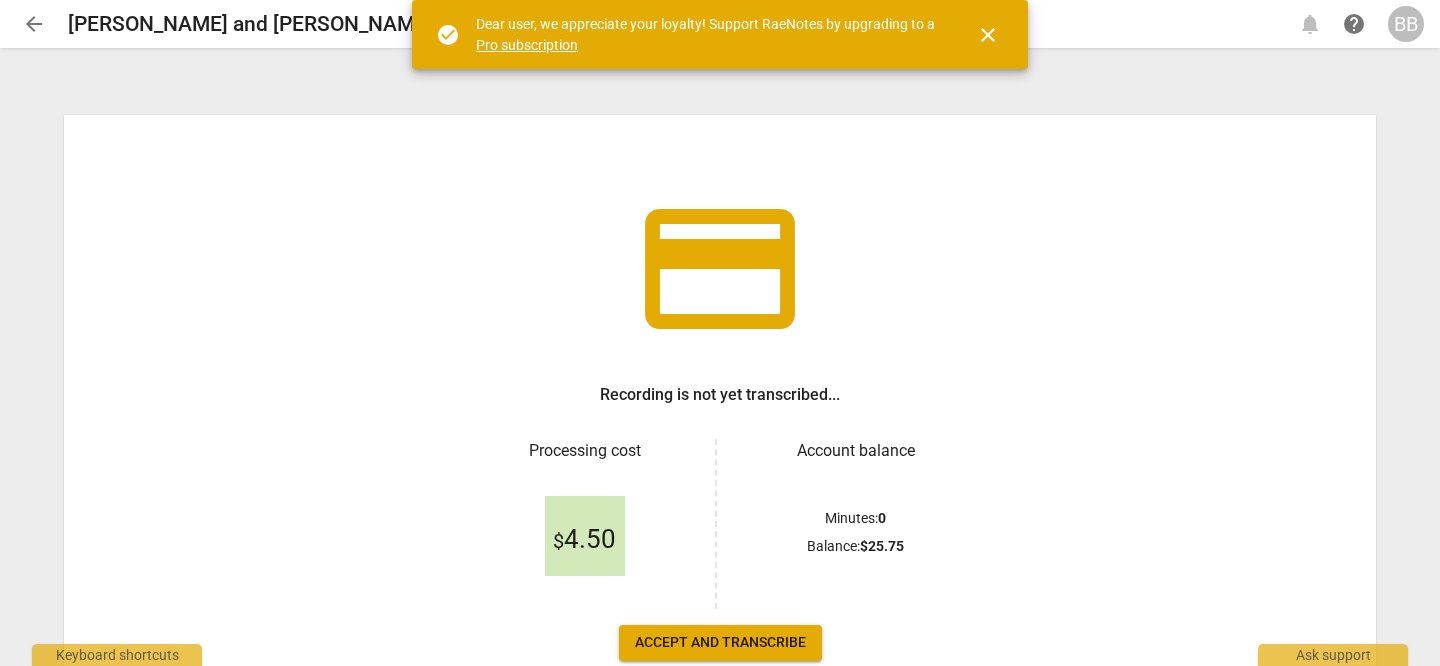 scroll, scrollTop: 0, scrollLeft: 0, axis: both 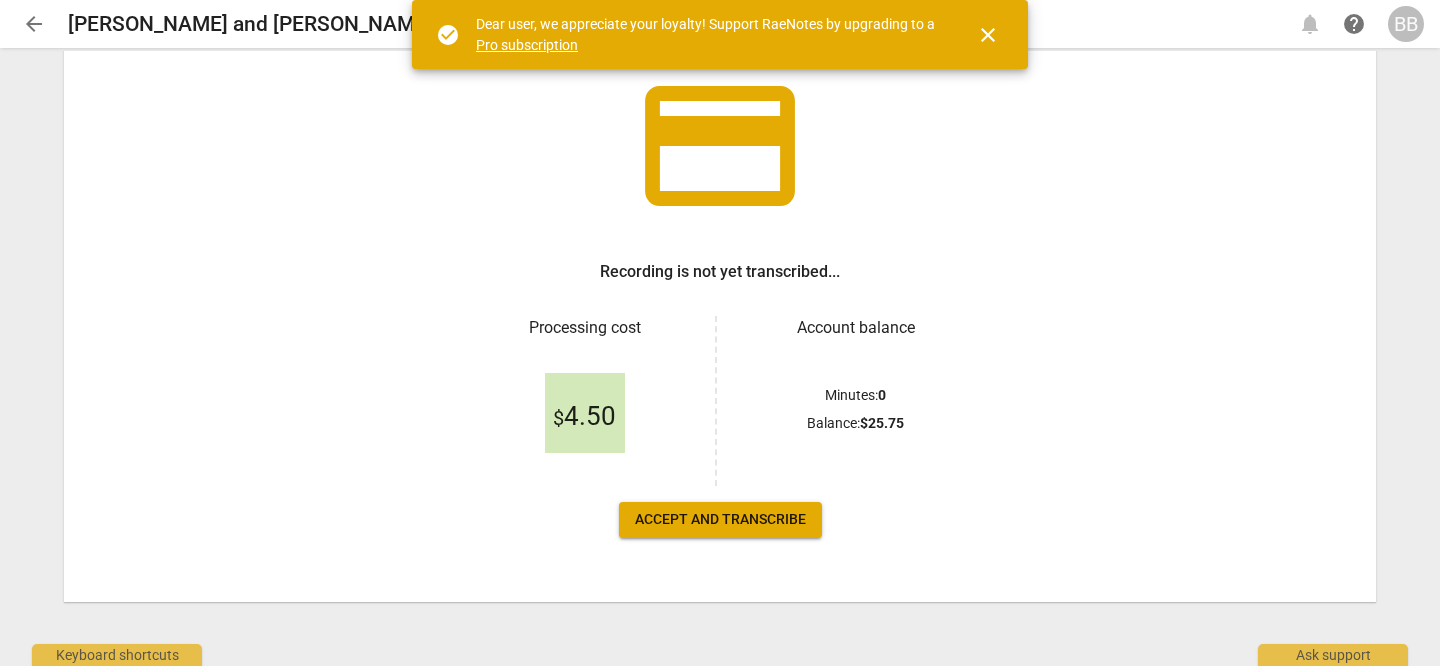click on "Accept and transcribe" at bounding box center (720, 520) 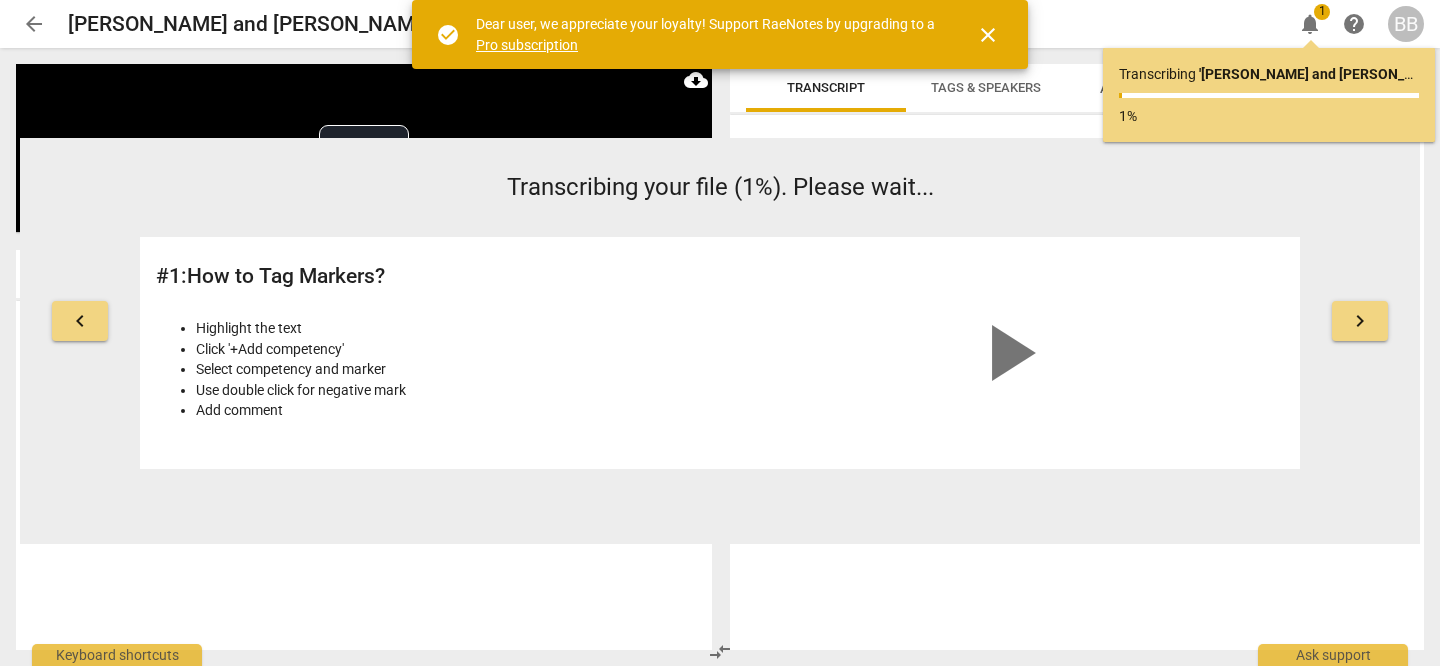 click on "close" at bounding box center [988, 35] 